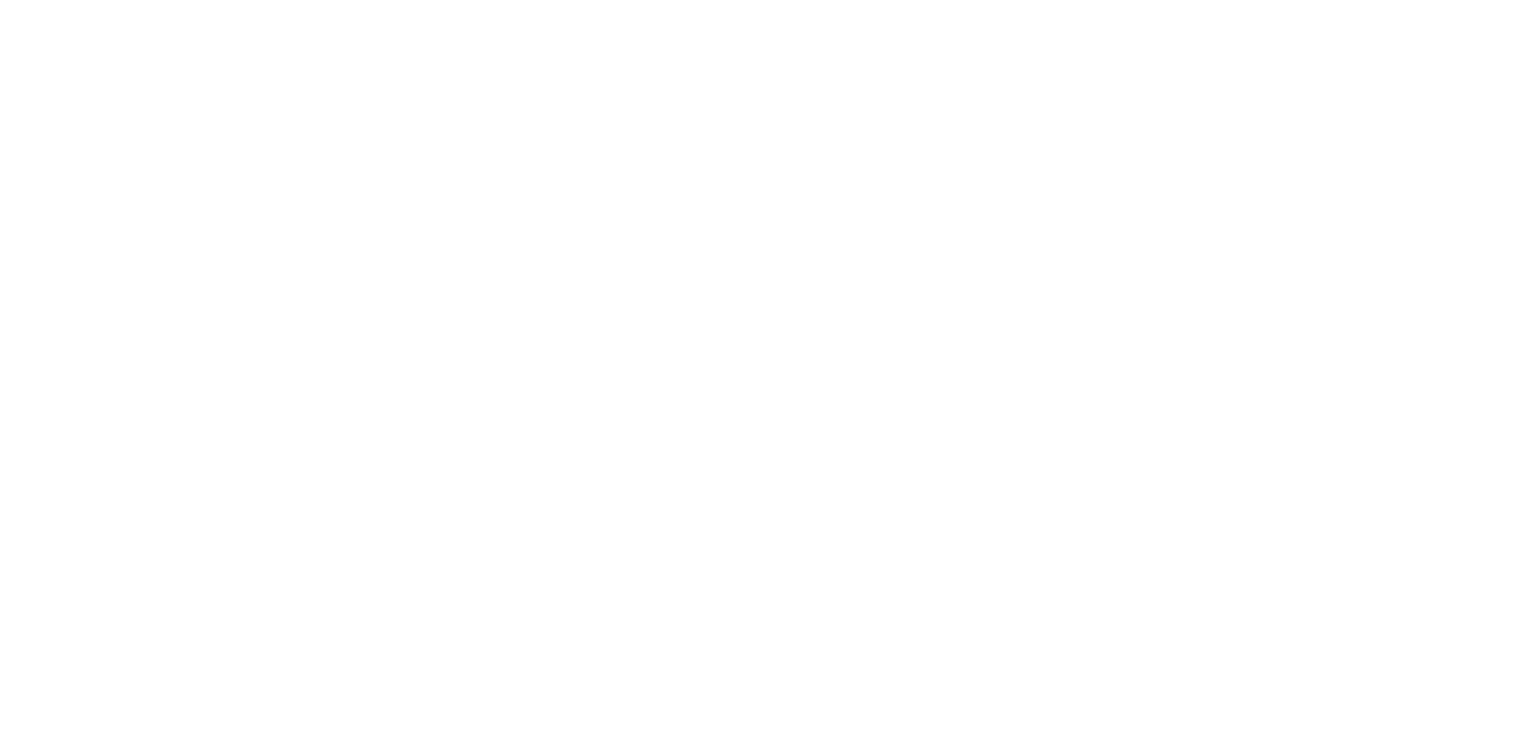 scroll, scrollTop: 0, scrollLeft: 0, axis: both 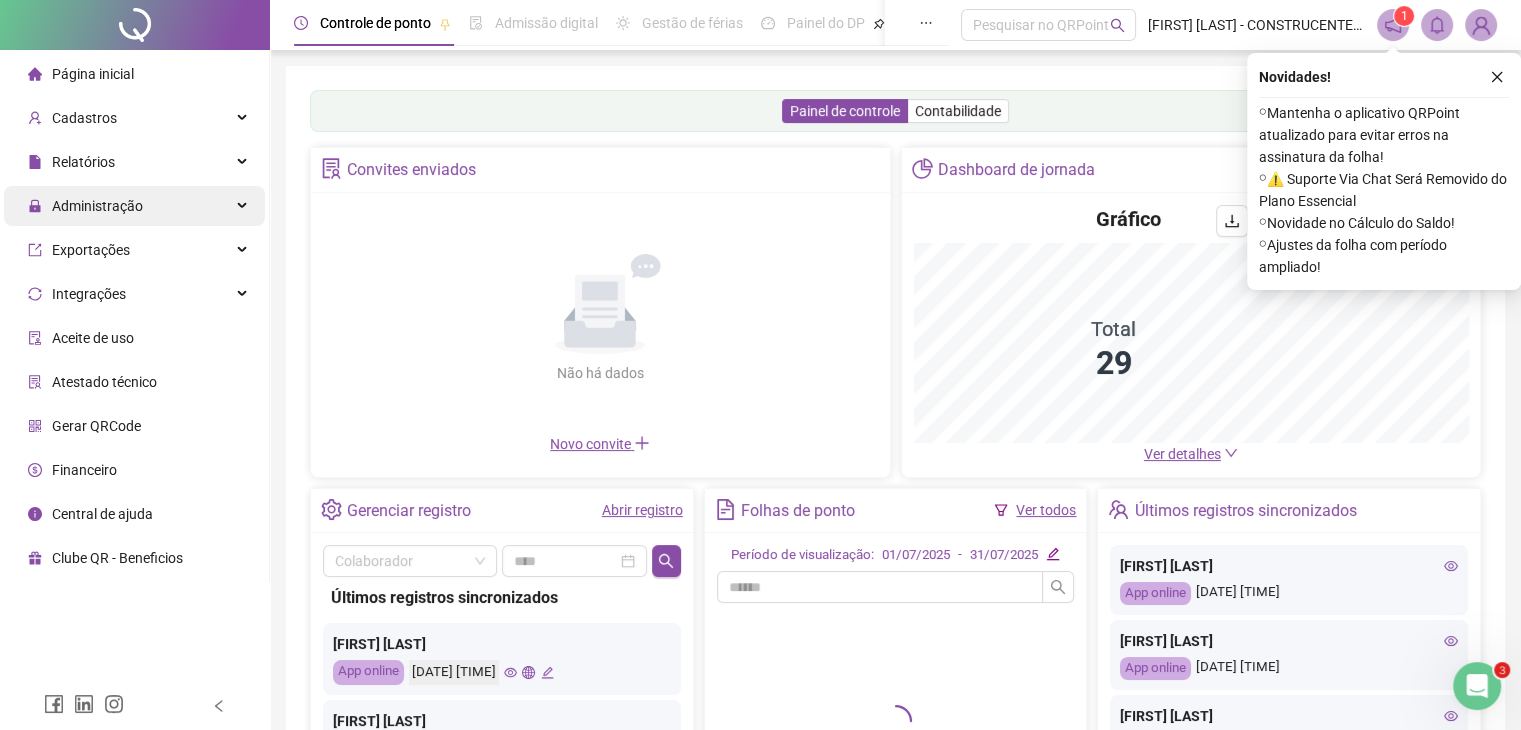 click on "Administração" at bounding box center [97, 206] 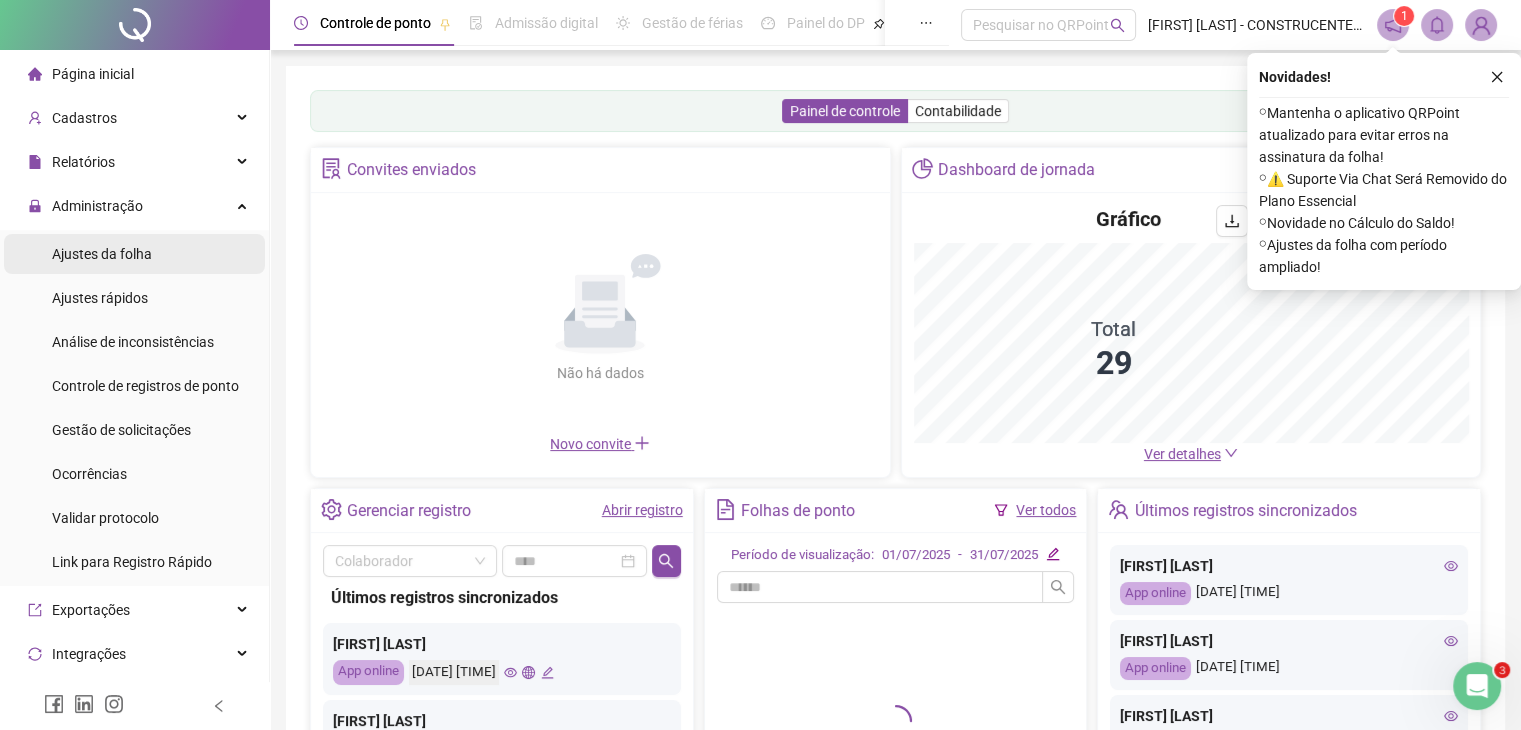 click on "Ajustes da folha" at bounding box center (102, 254) 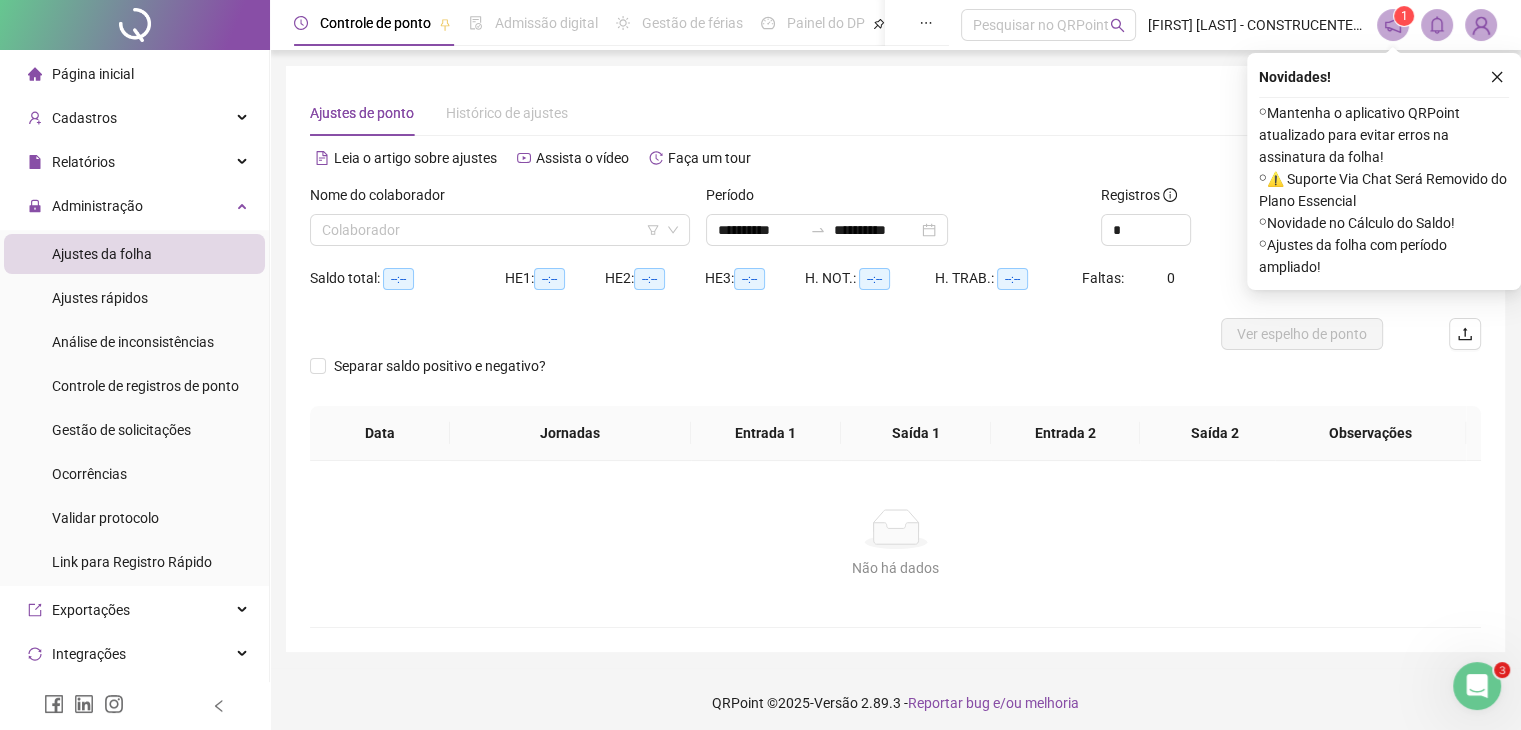 click on "Nome do colaborador" at bounding box center [500, 199] 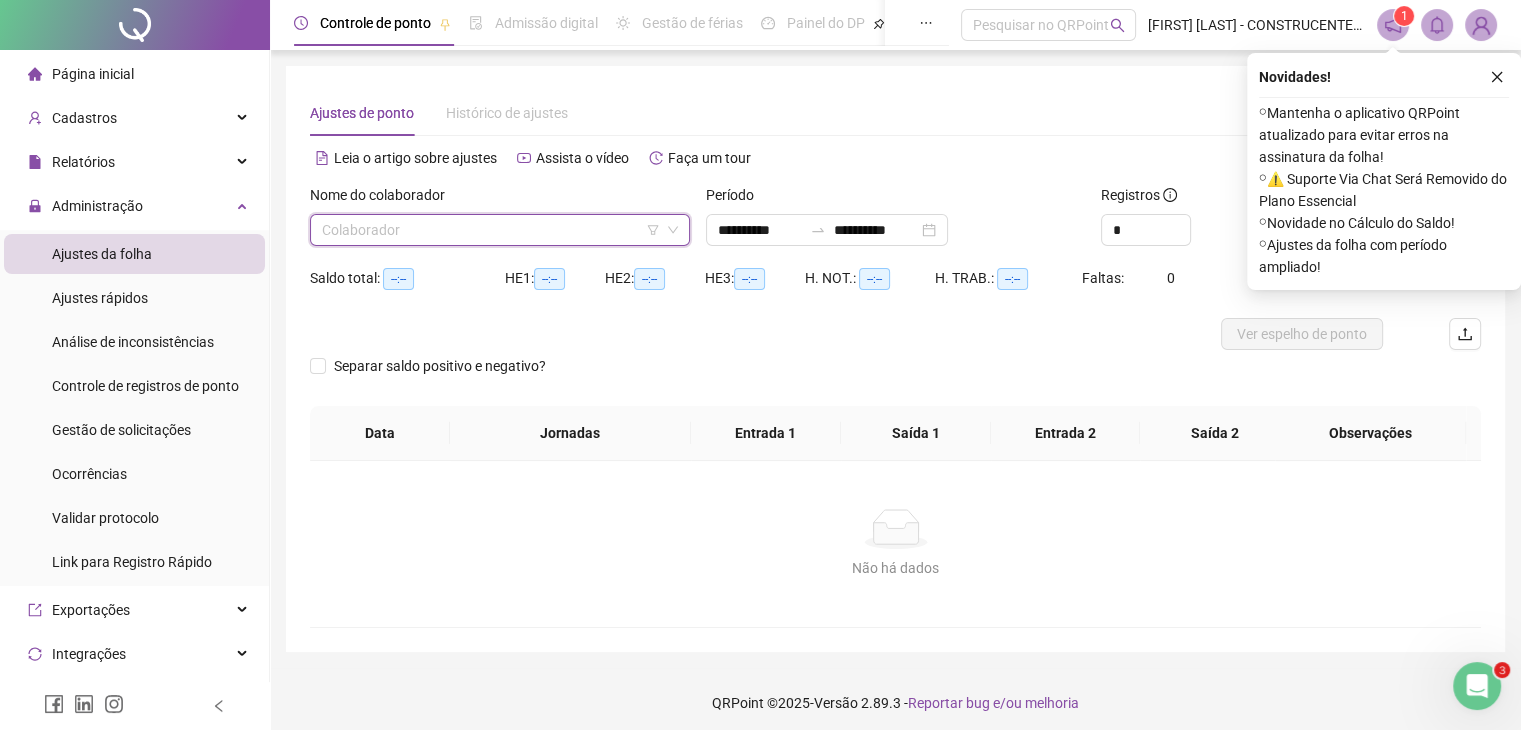 click at bounding box center (491, 230) 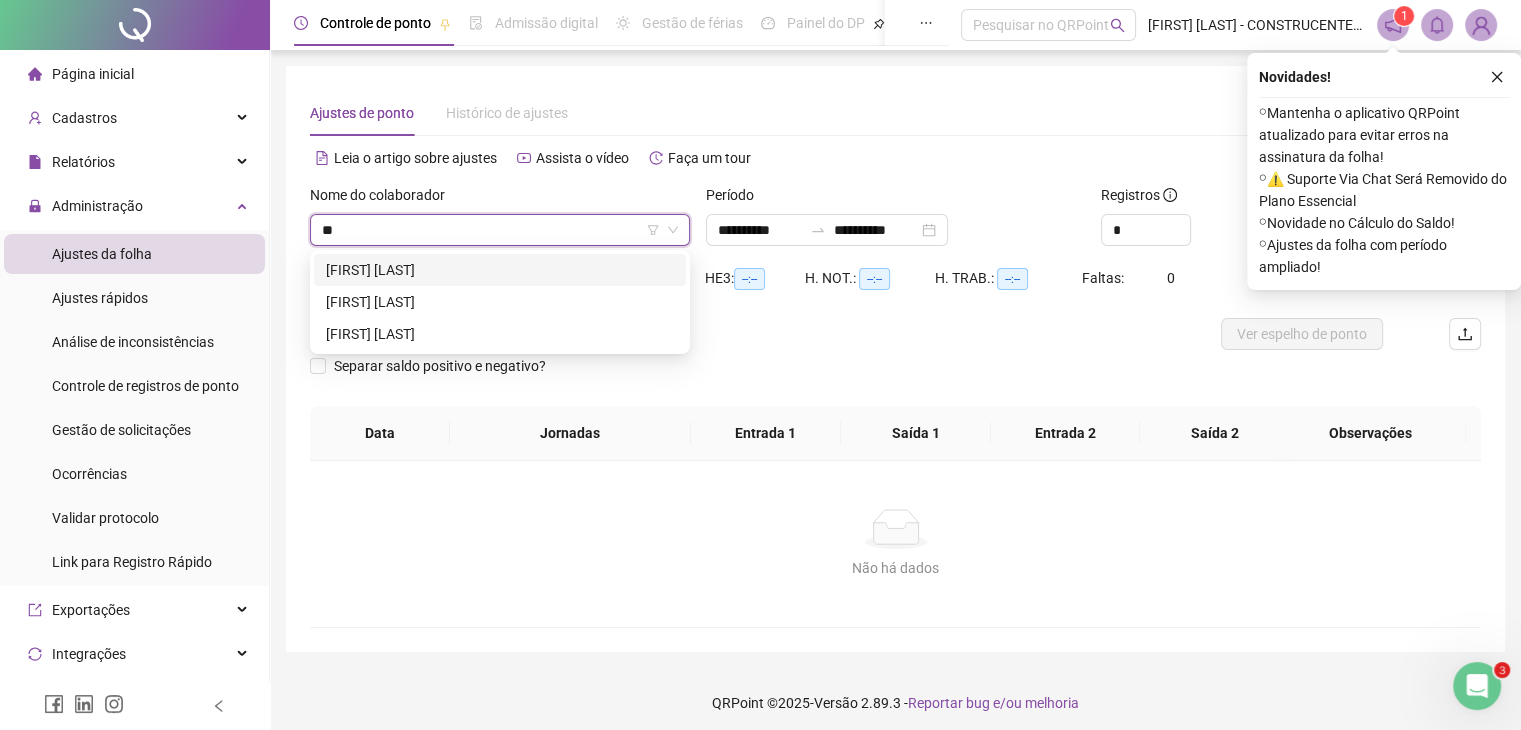 type on "***" 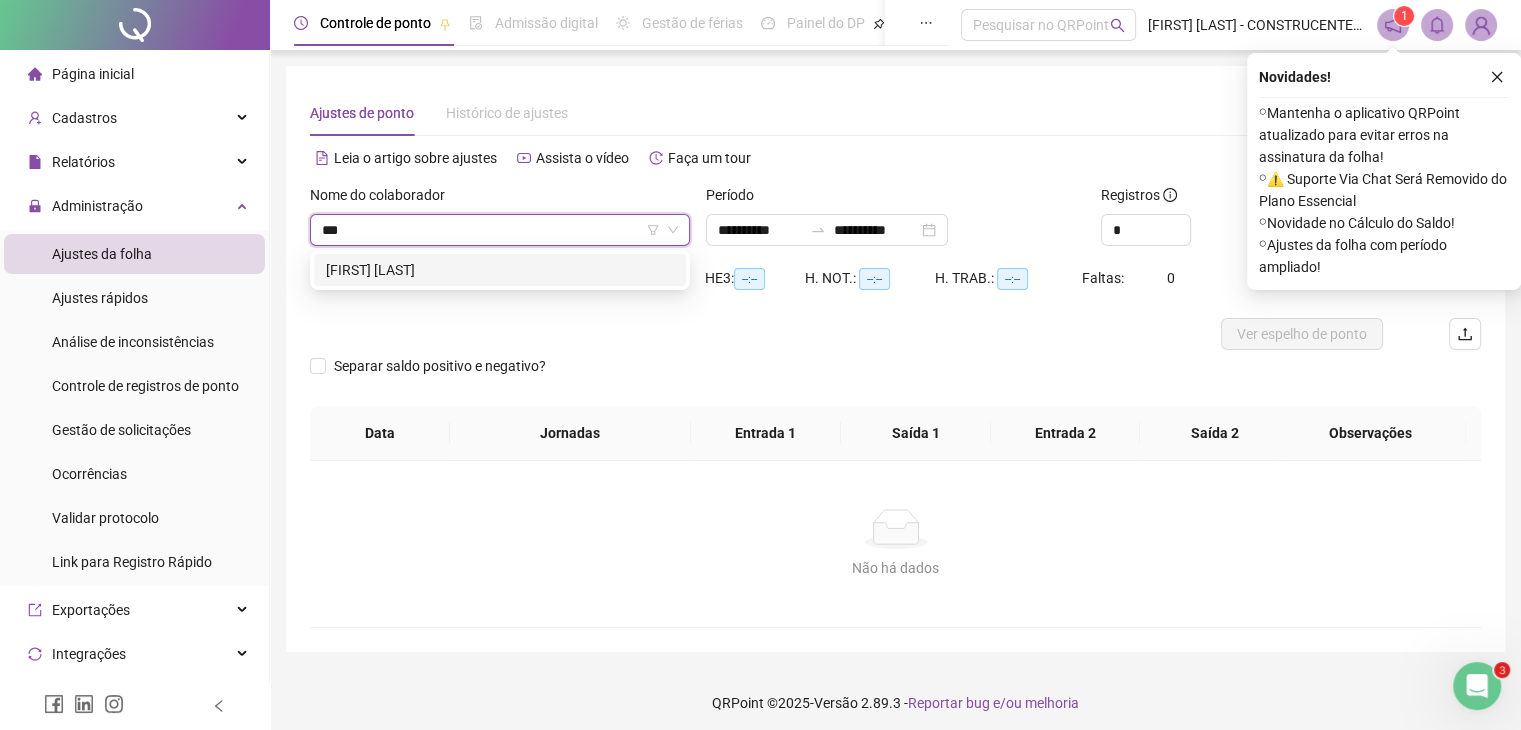 click on "[FIRST] [LAST]" at bounding box center (500, 270) 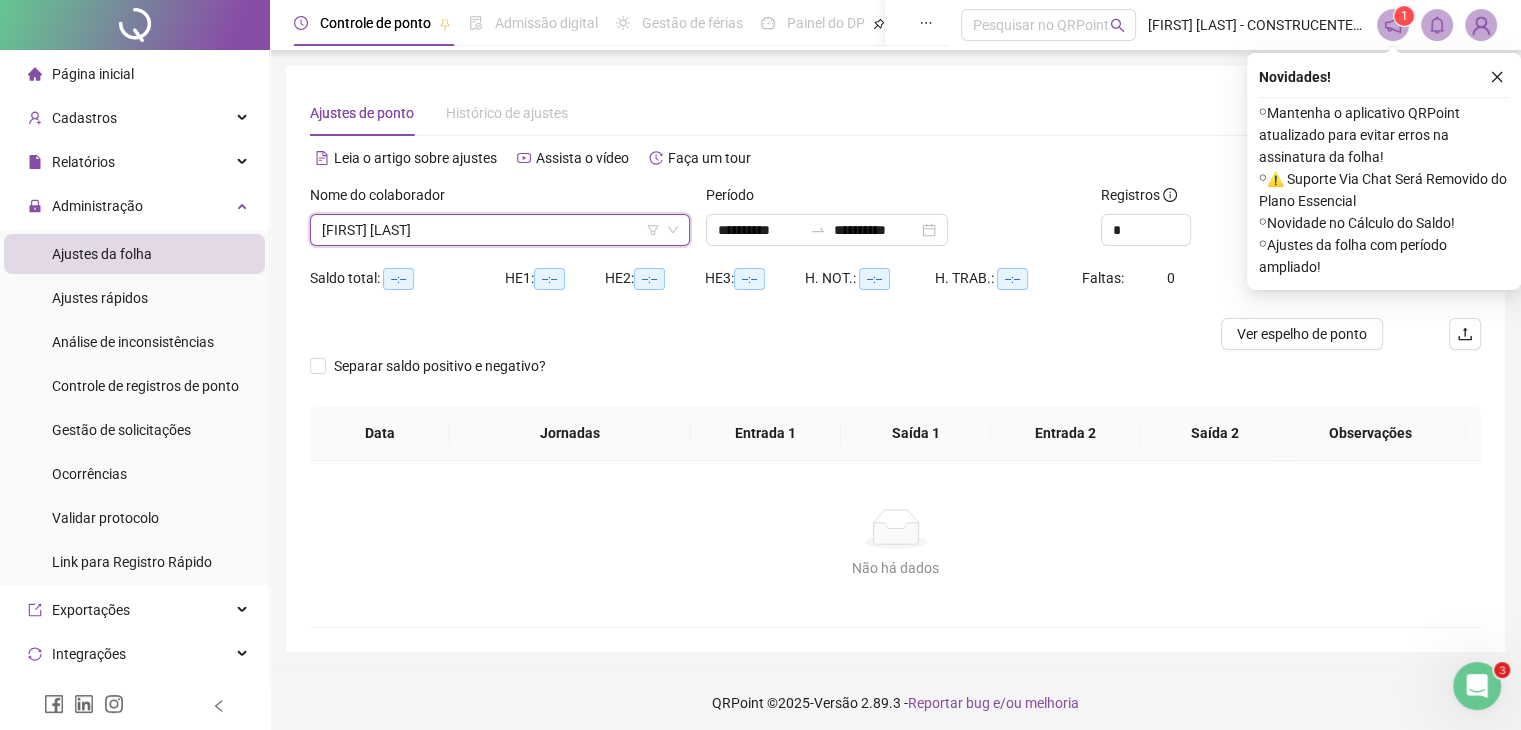 drag, startPoint x: 1500, startPoint y: 76, endPoint x: 1475, endPoint y: 122, distance: 52.35456 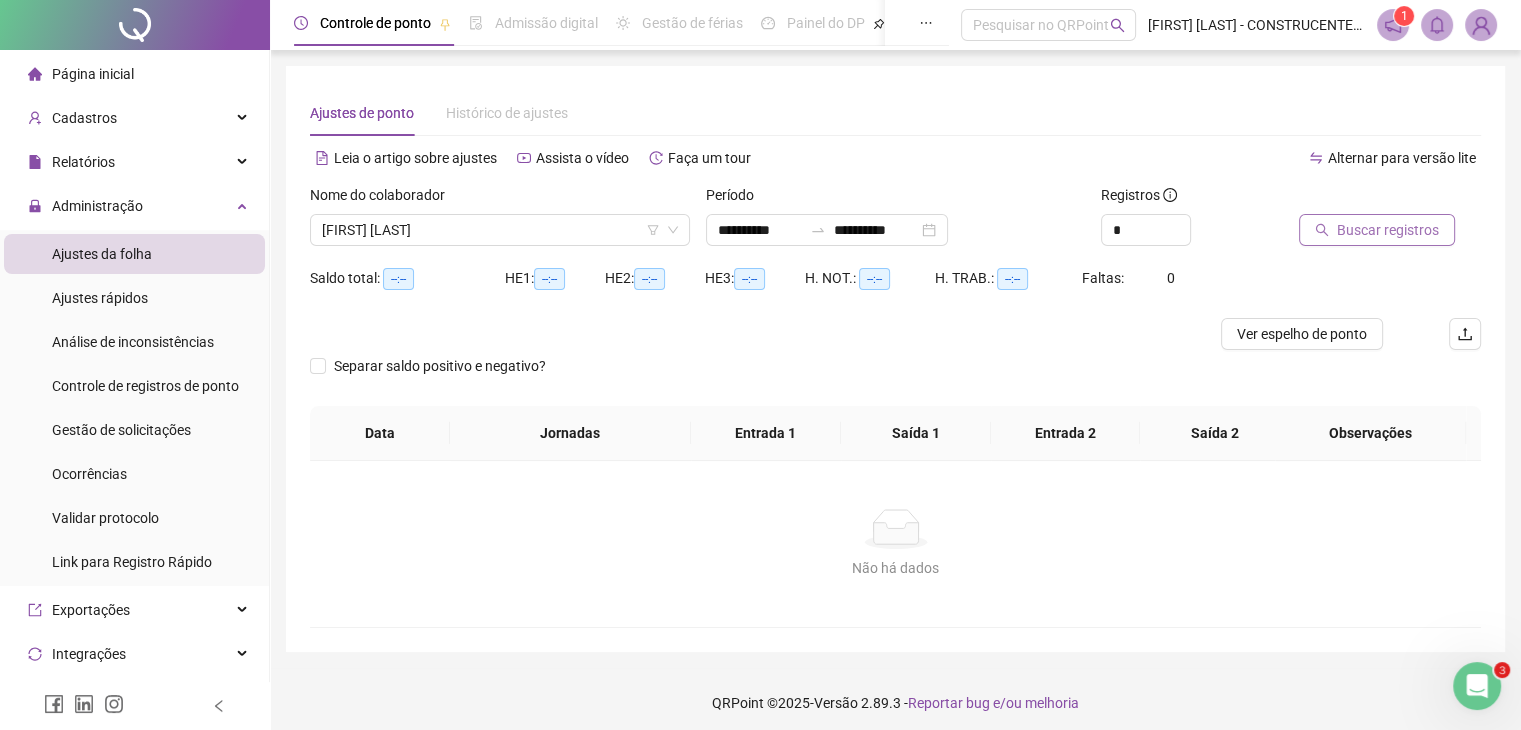 click on "Buscar registros" at bounding box center (1388, 230) 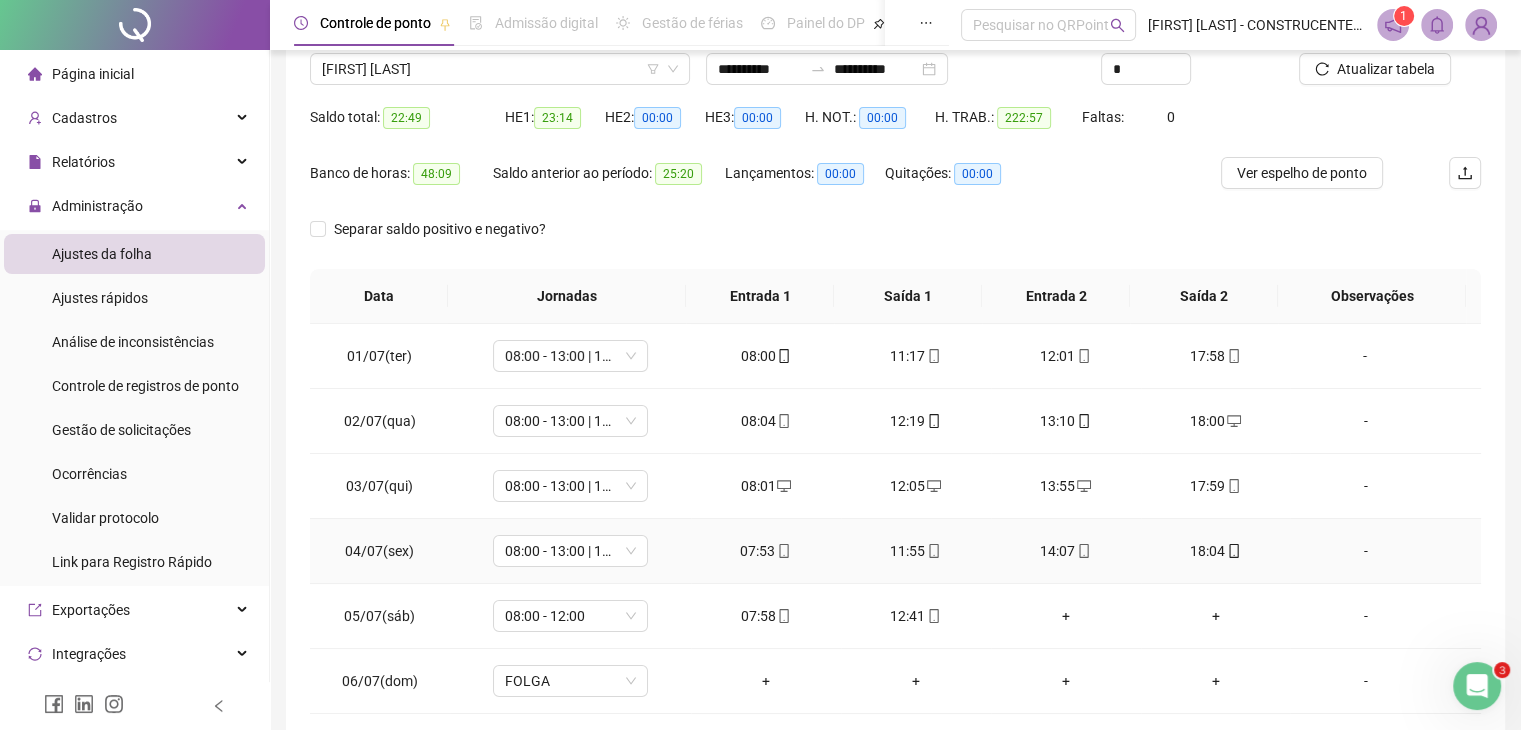 scroll, scrollTop: 292, scrollLeft: 0, axis: vertical 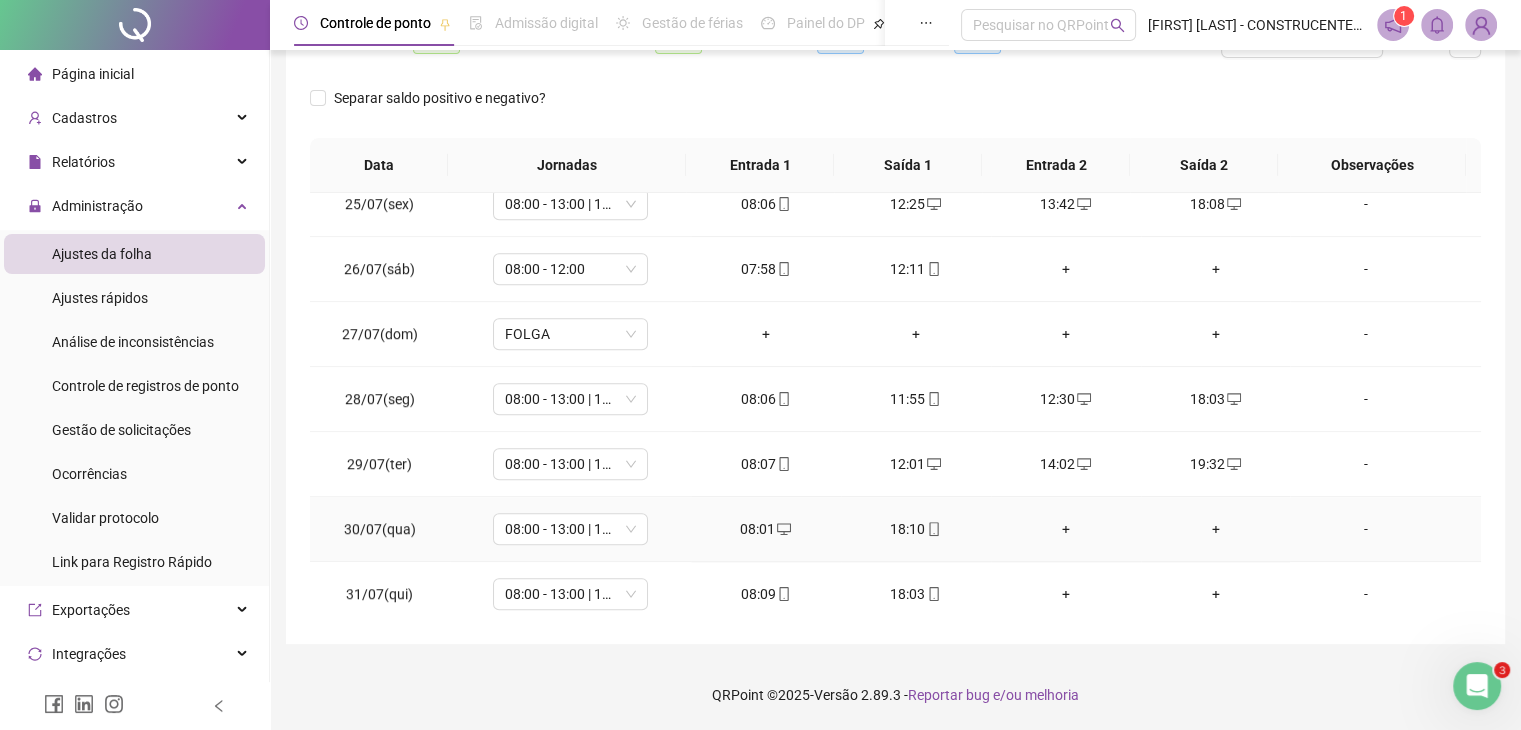 click on "18:10" at bounding box center [916, 529] 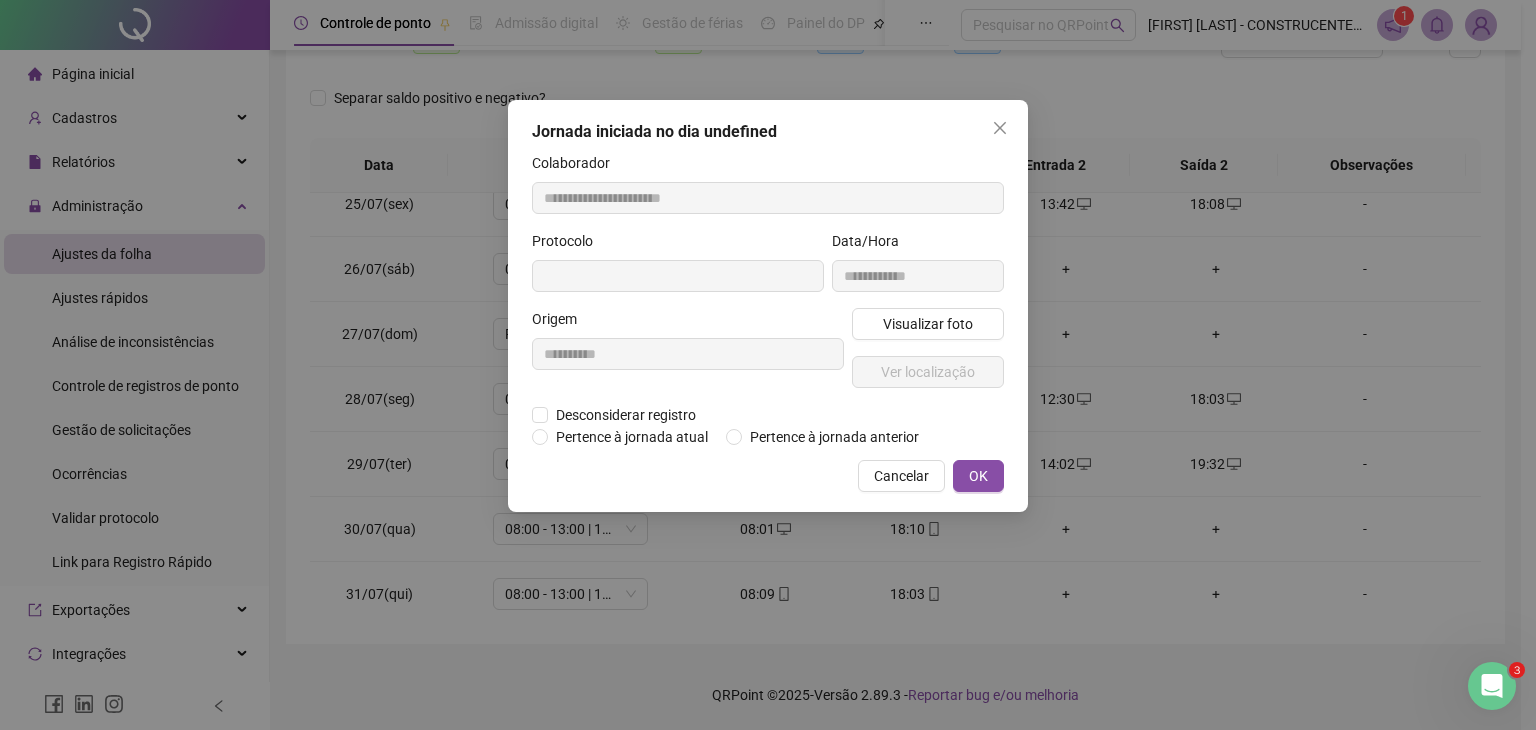 type on "**********" 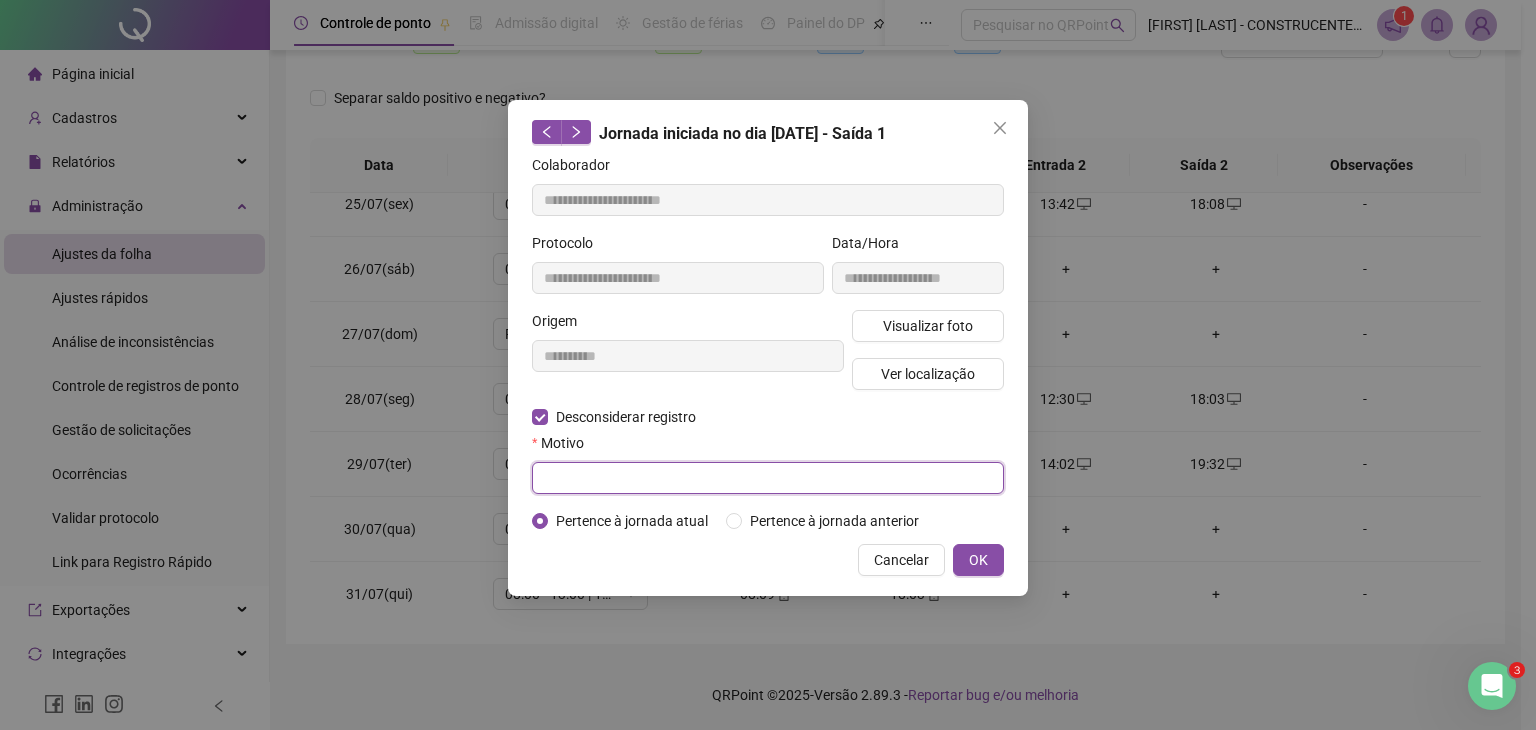 click at bounding box center (768, 478) 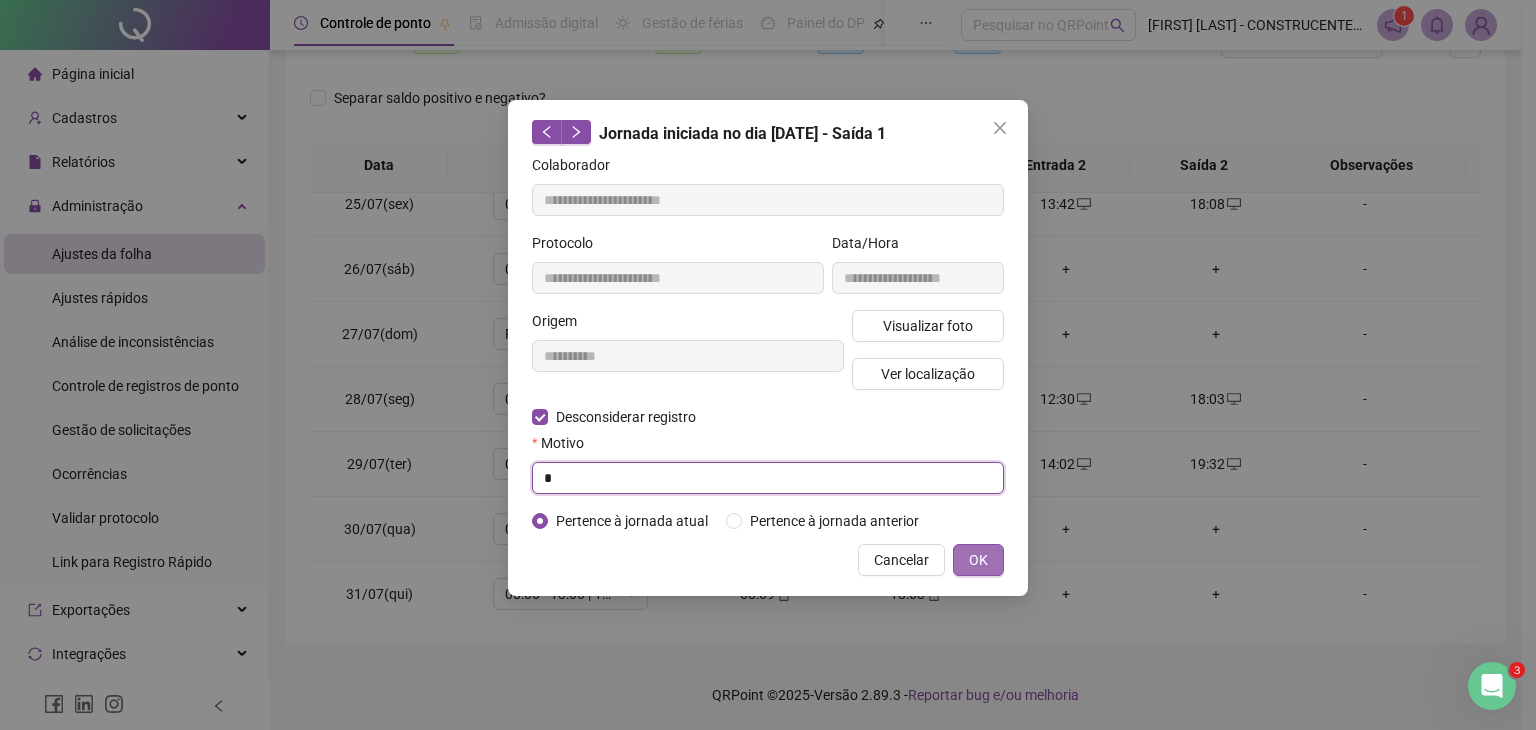 type on "*" 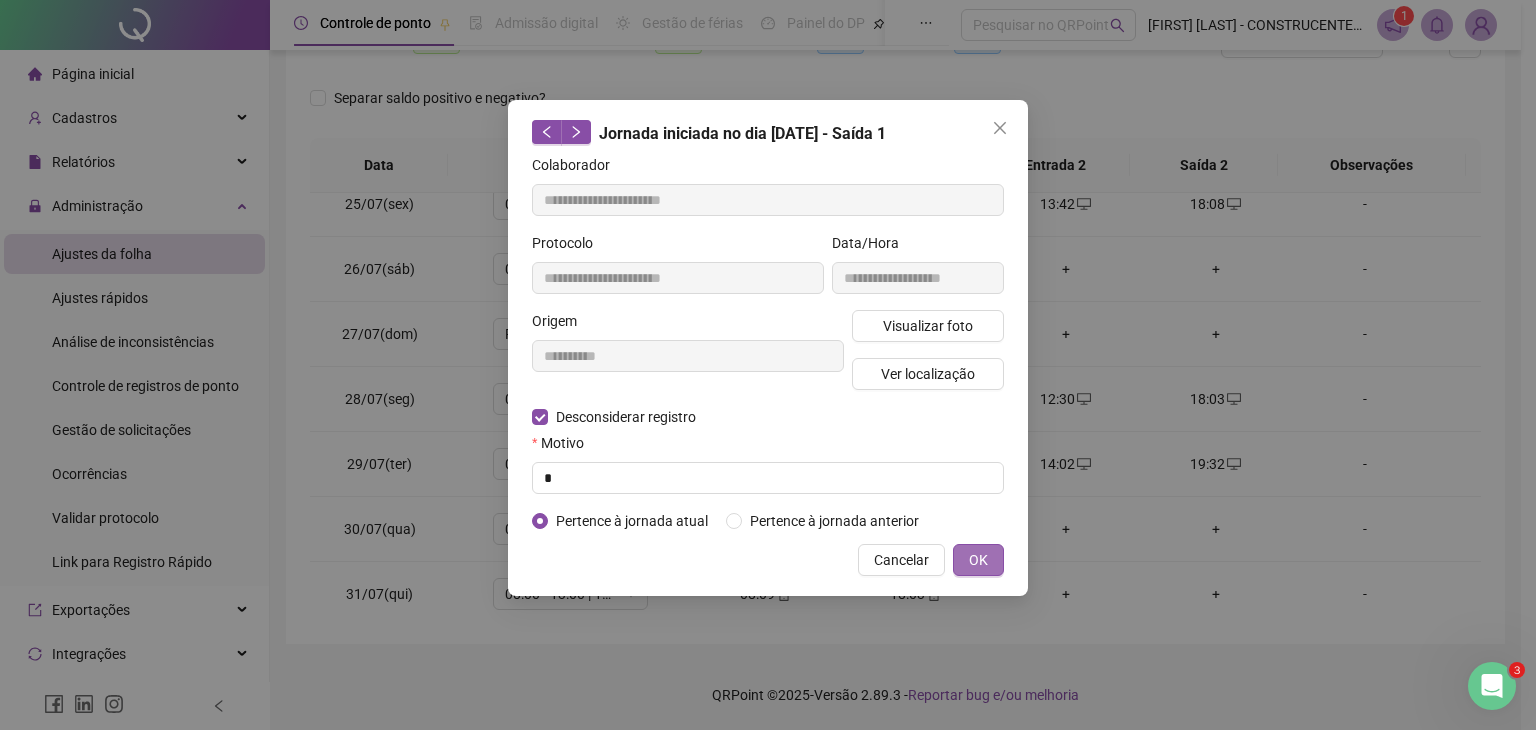 click on "OK" at bounding box center (978, 560) 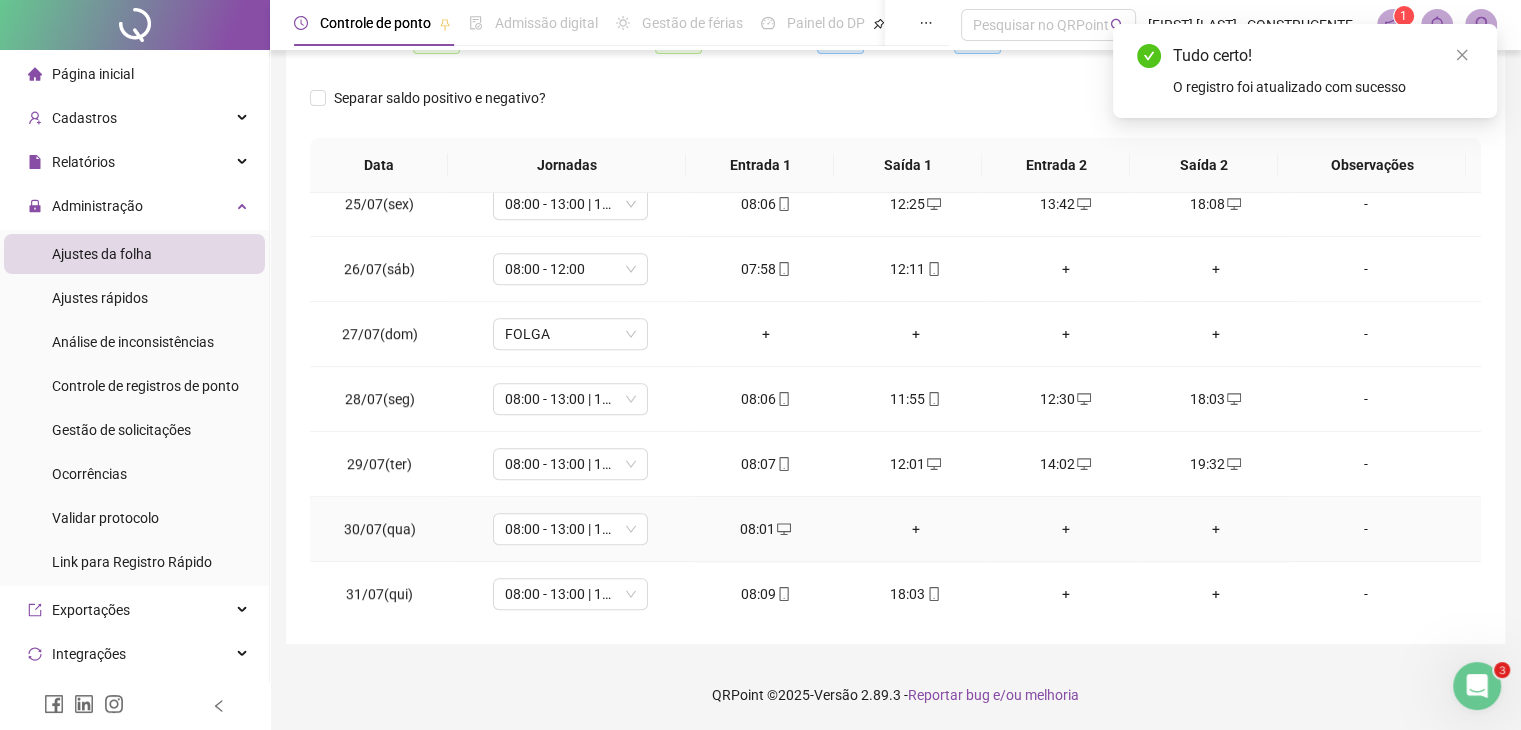 click on "+" at bounding box center [916, 529] 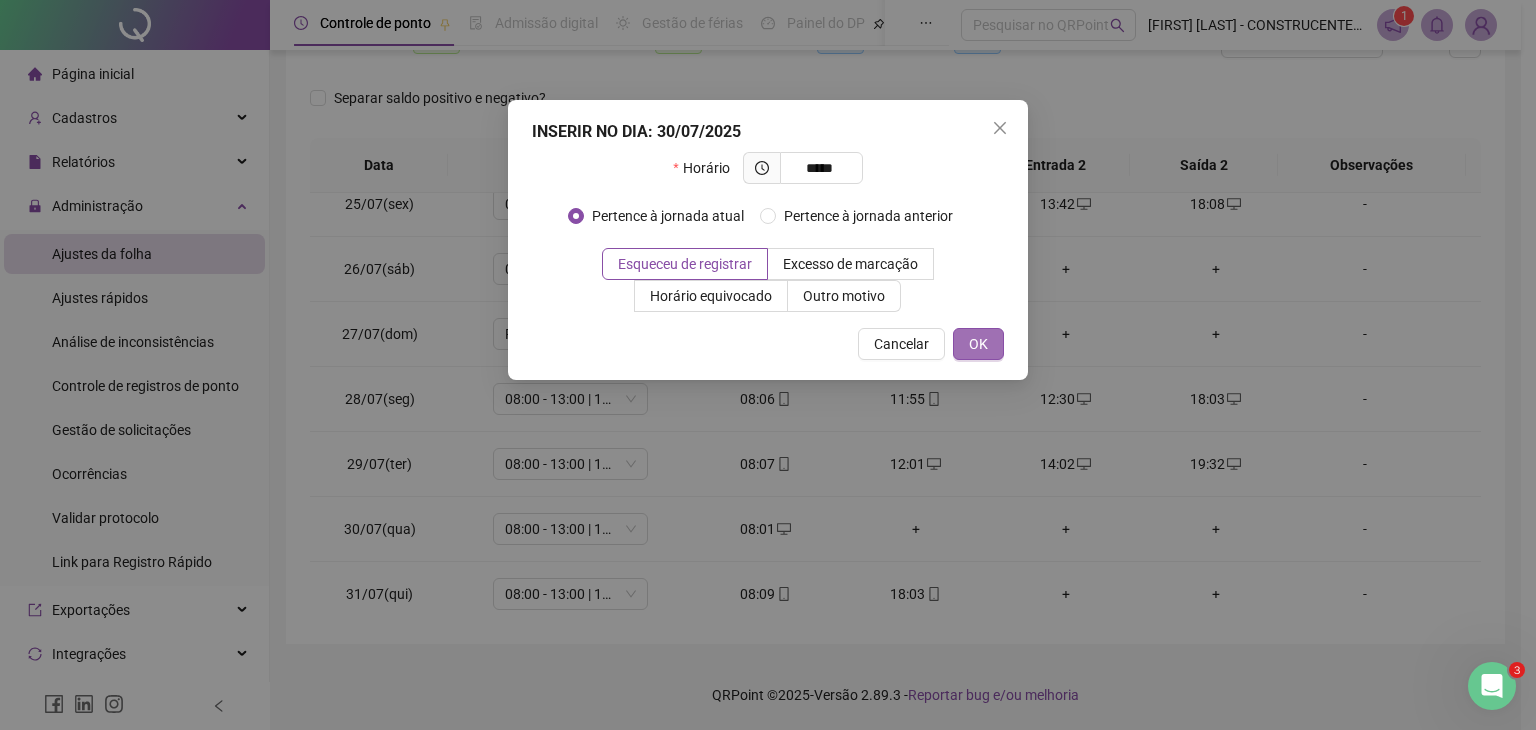 type on "*****" 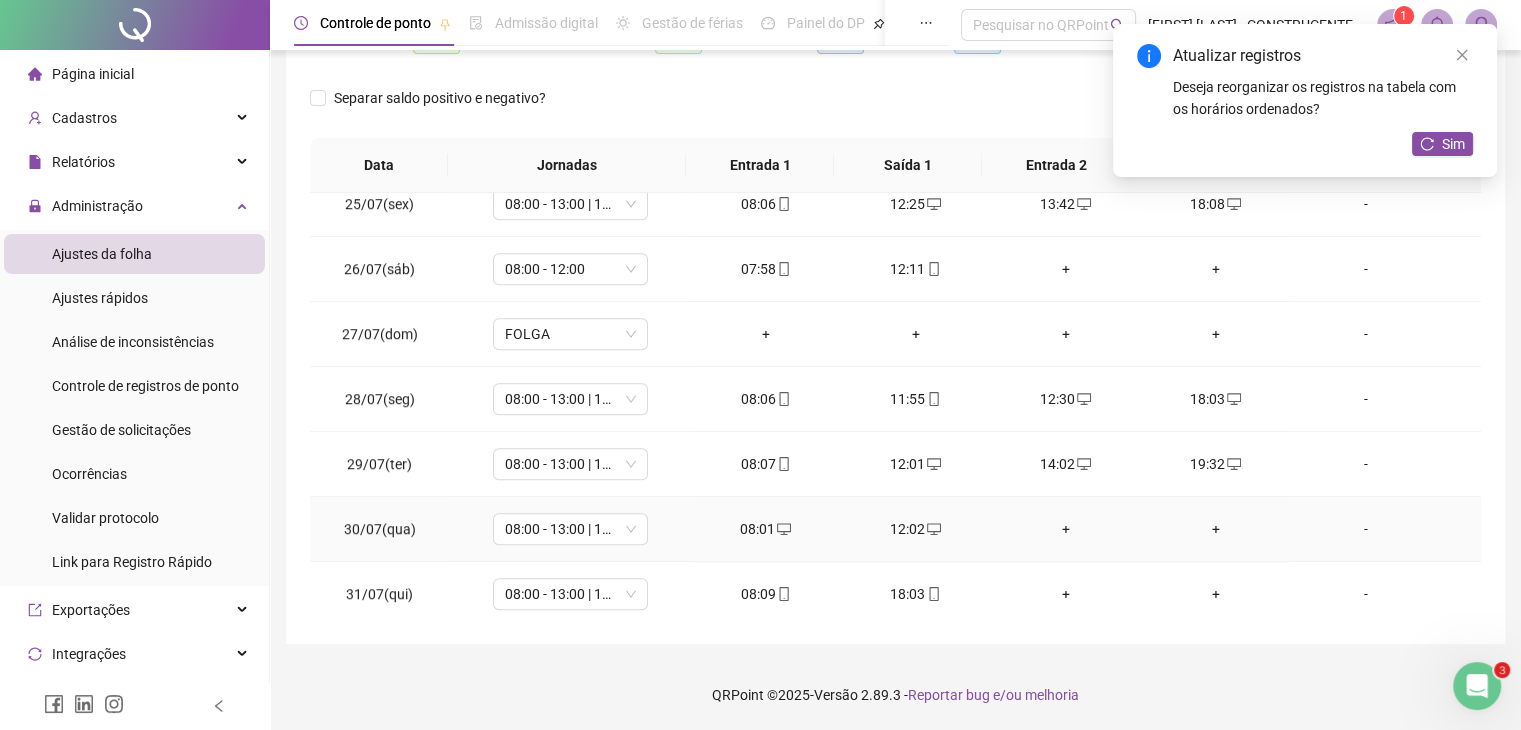 click on "+" at bounding box center (1066, 529) 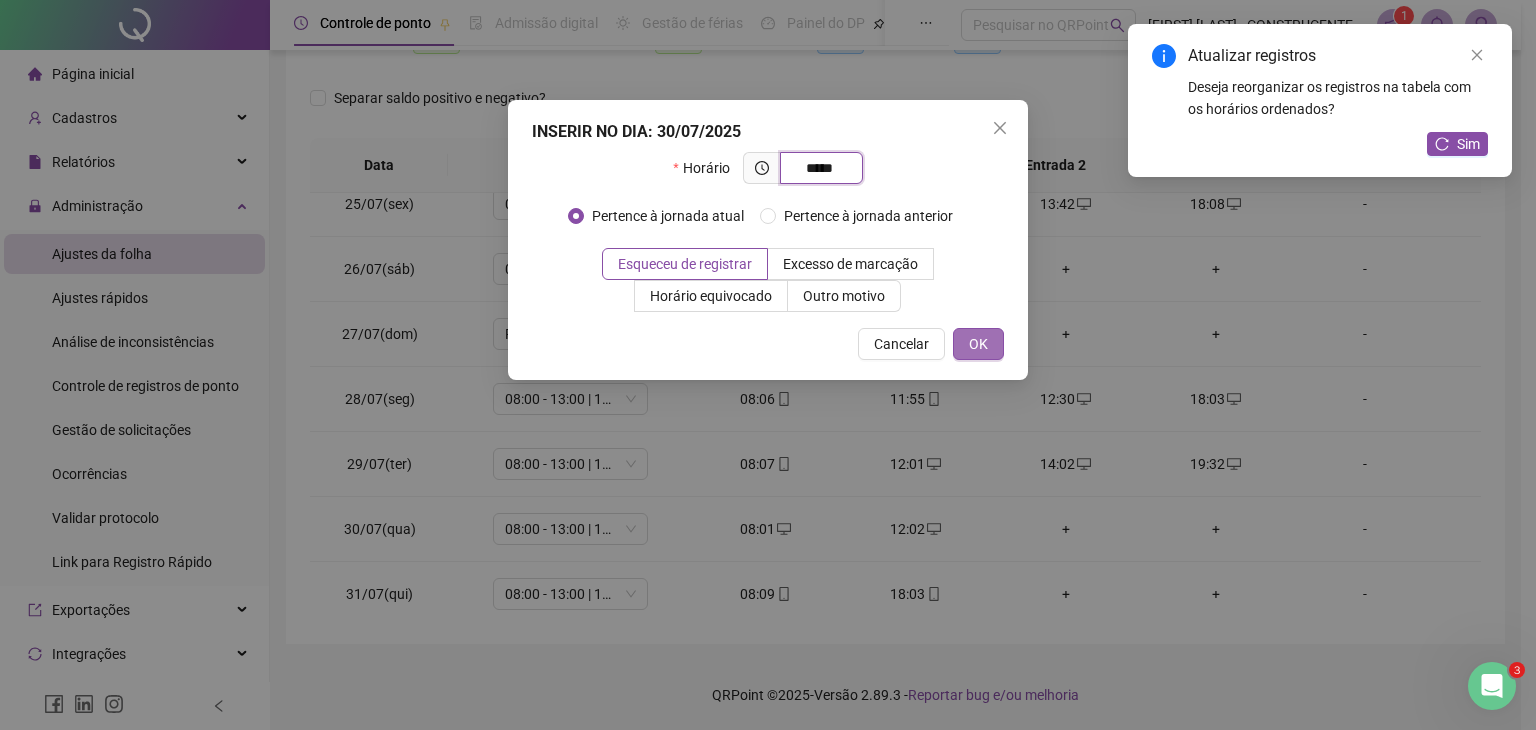 type on "*****" 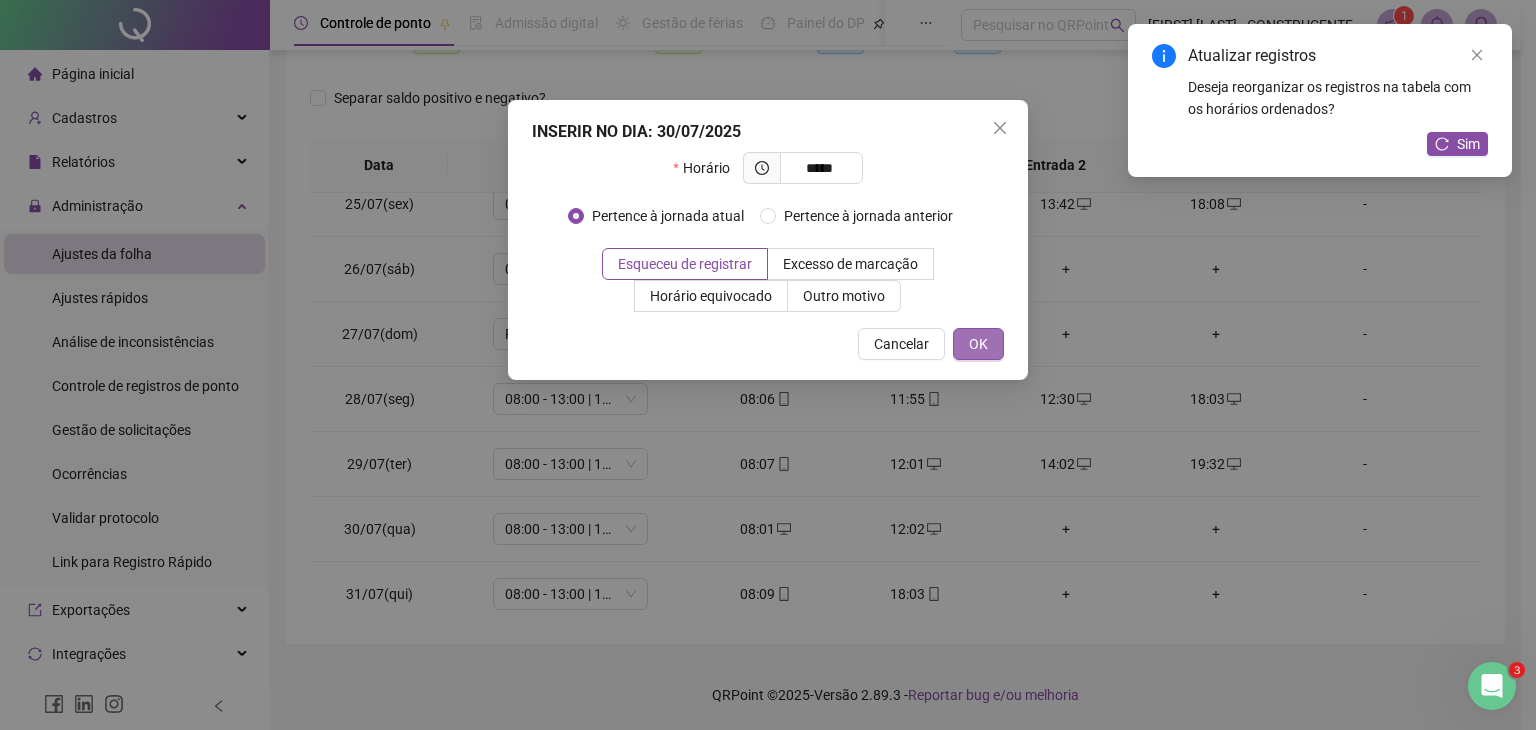 click on "OK" at bounding box center (978, 344) 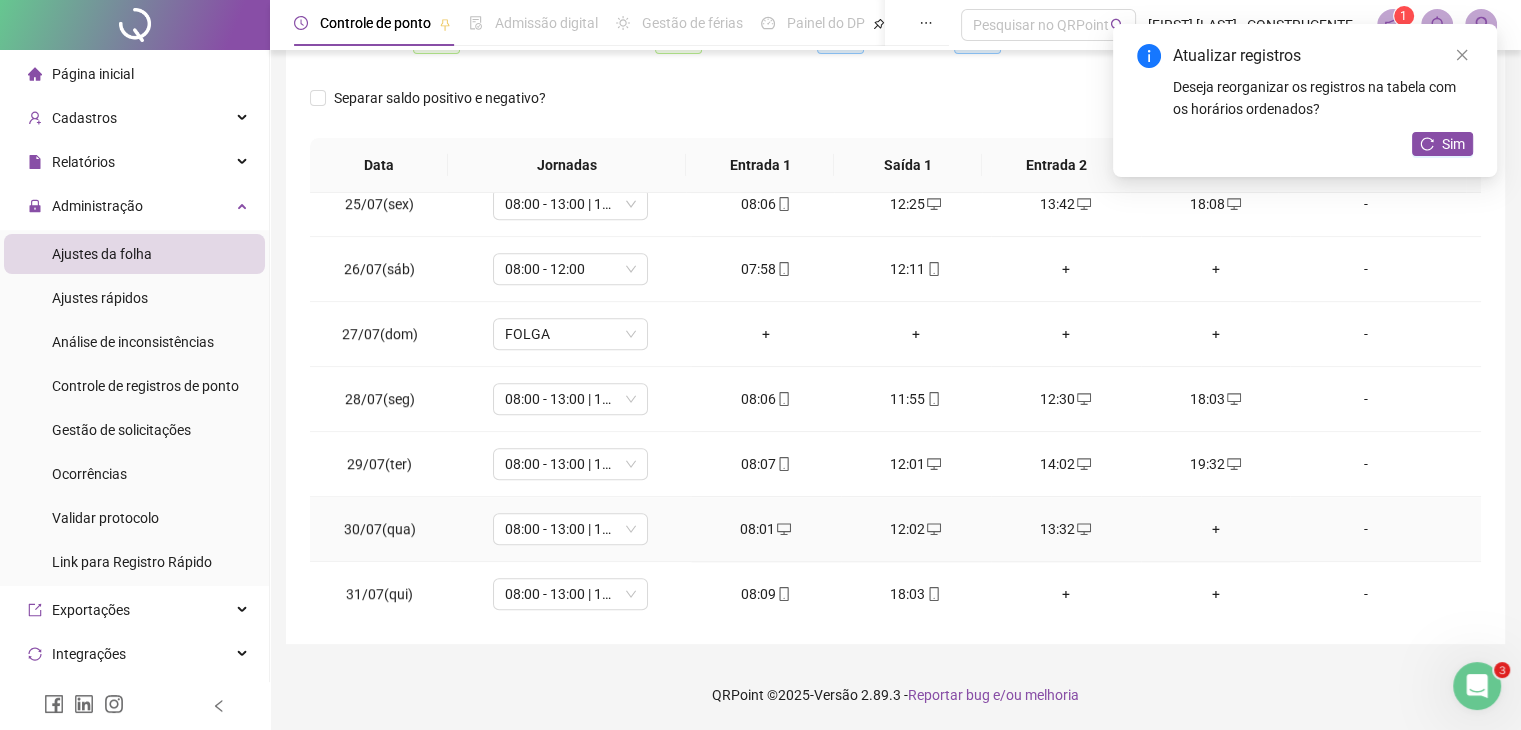 click on "+" at bounding box center [1216, 529] 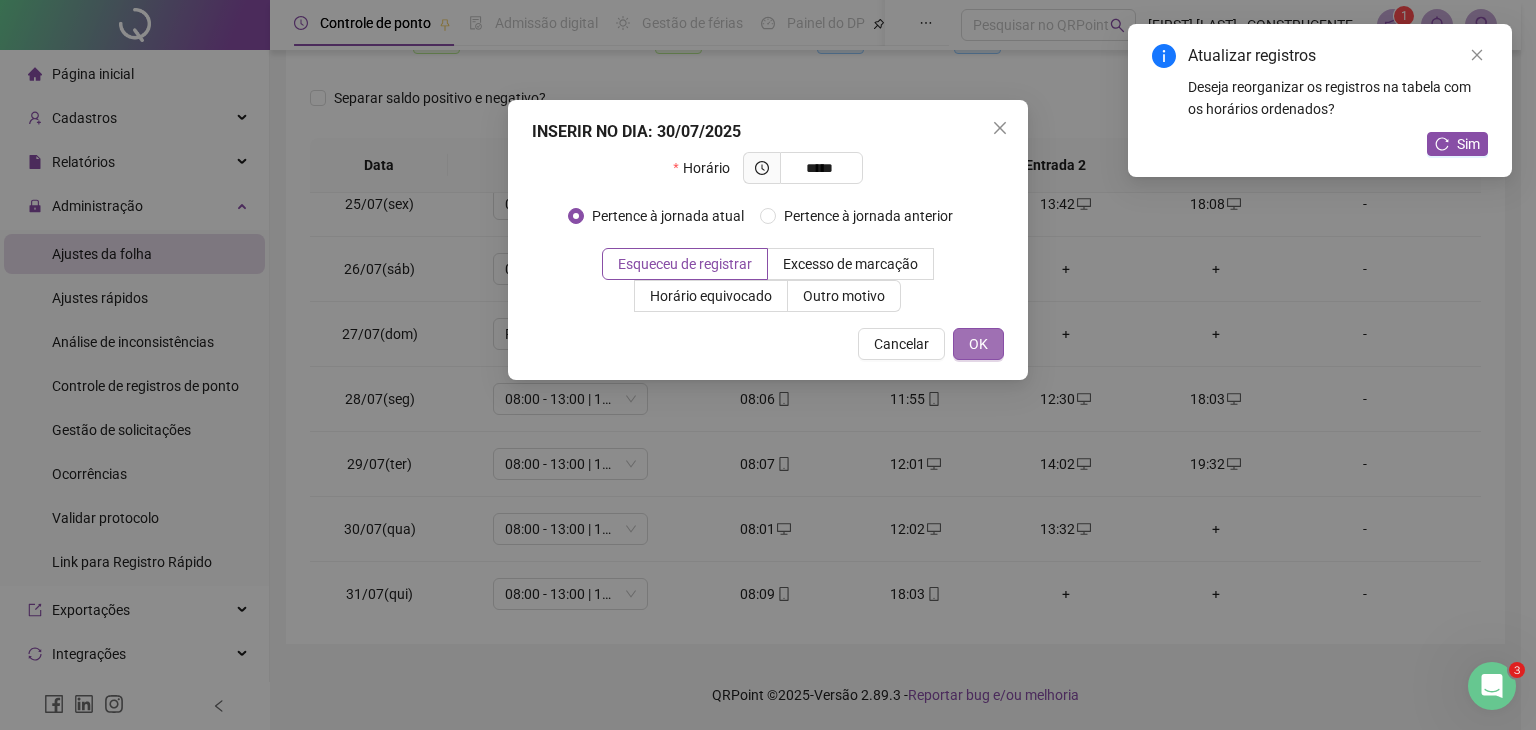 type on "*****" 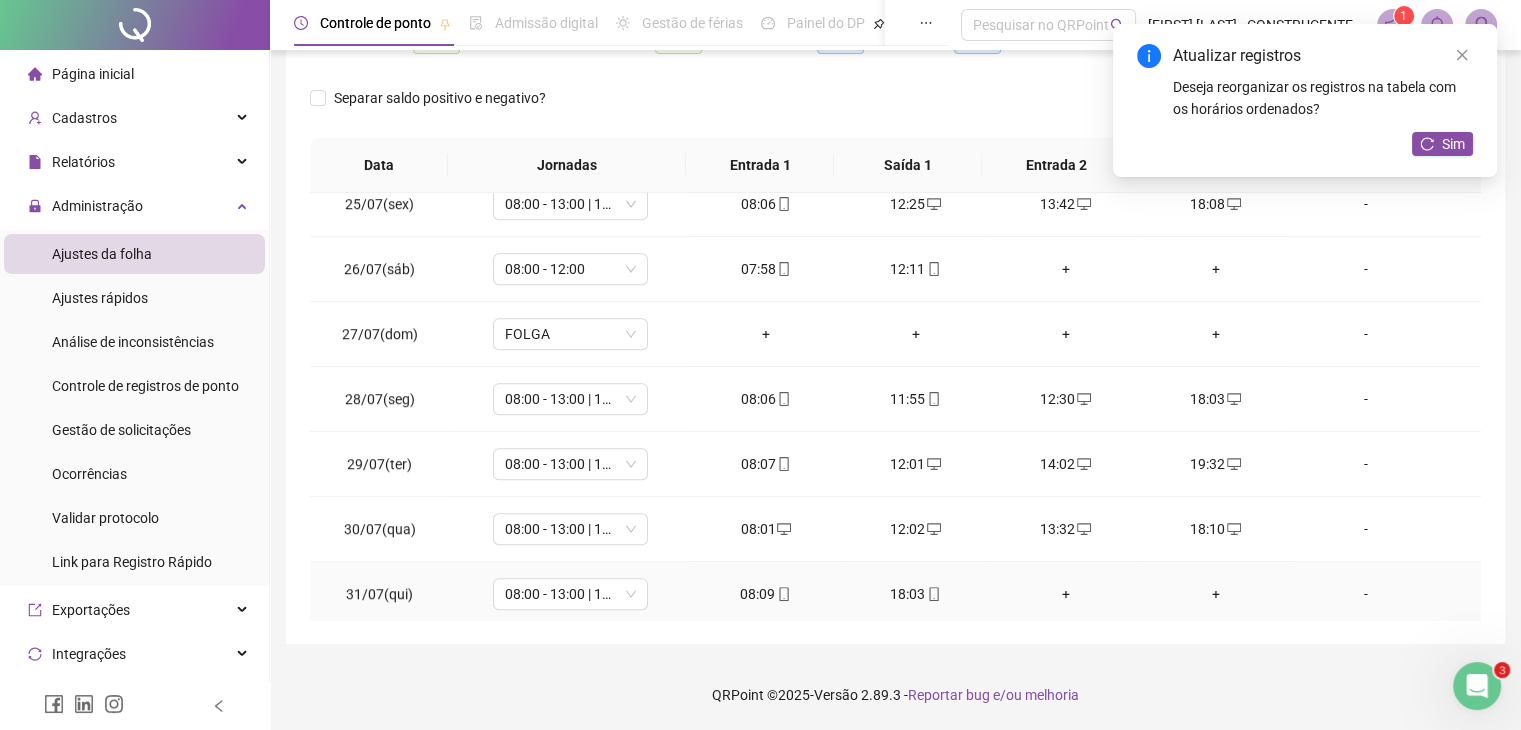 click on "18:03" at bounding box center (916, 594) 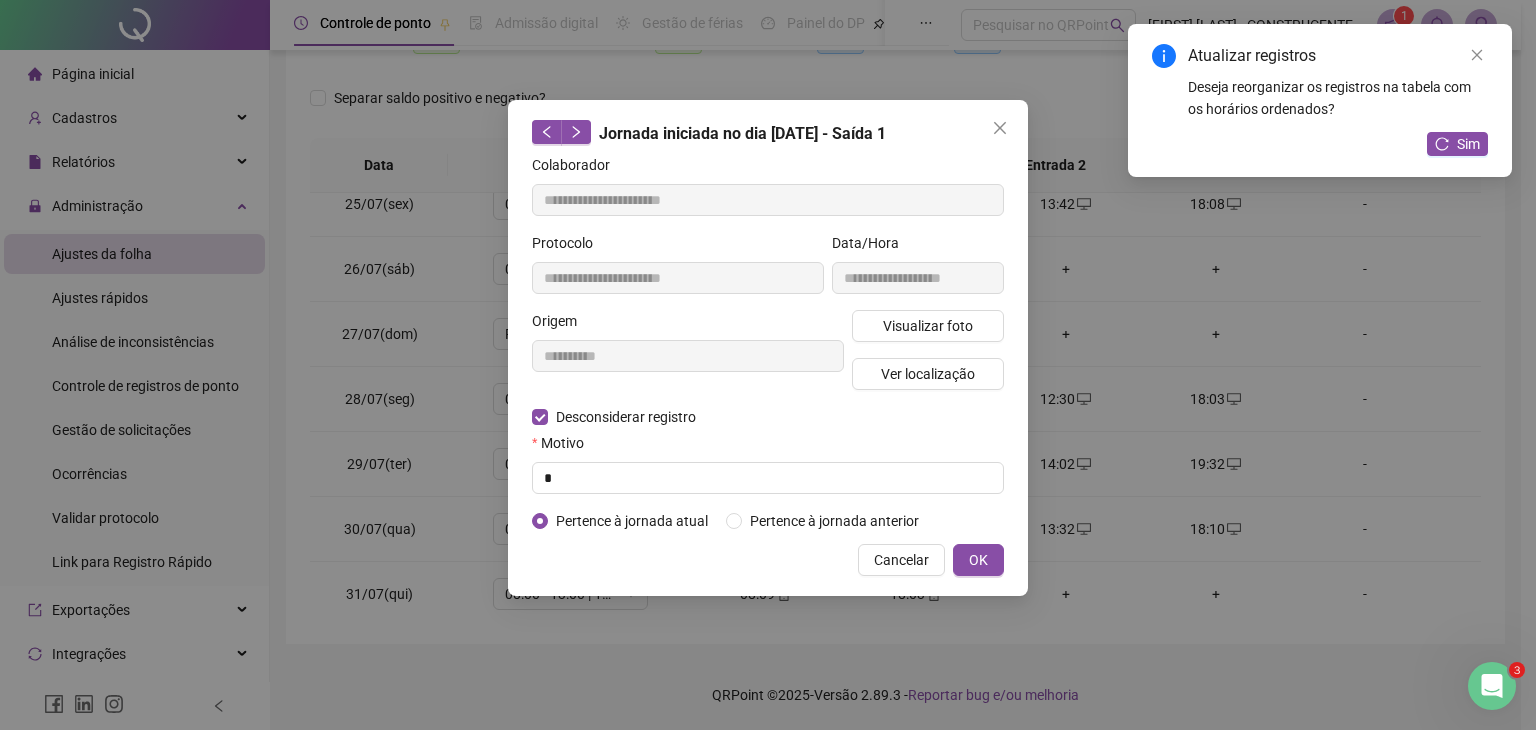 type on "**********" 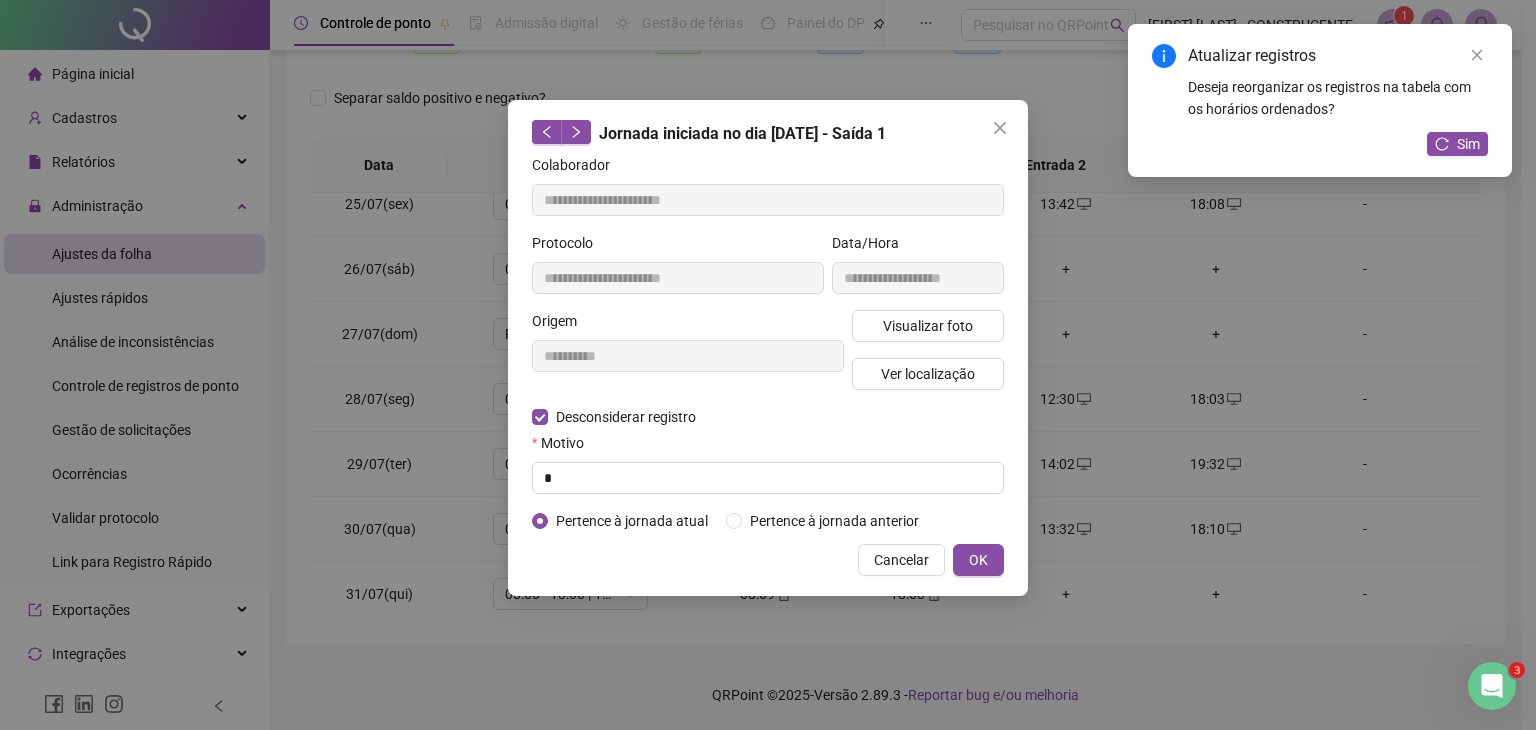 type on "**********" 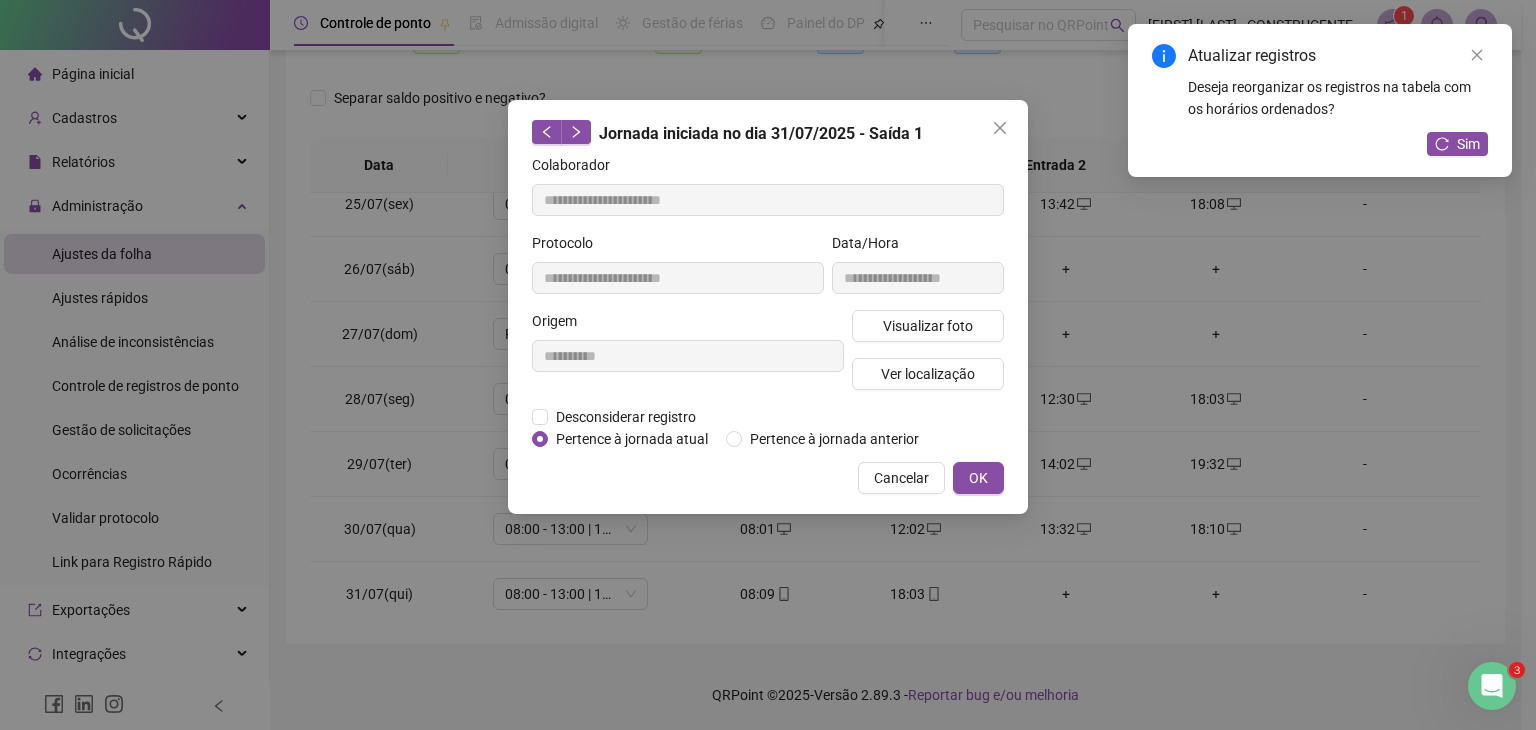 click on "**********" at bounding box center [768, 307] 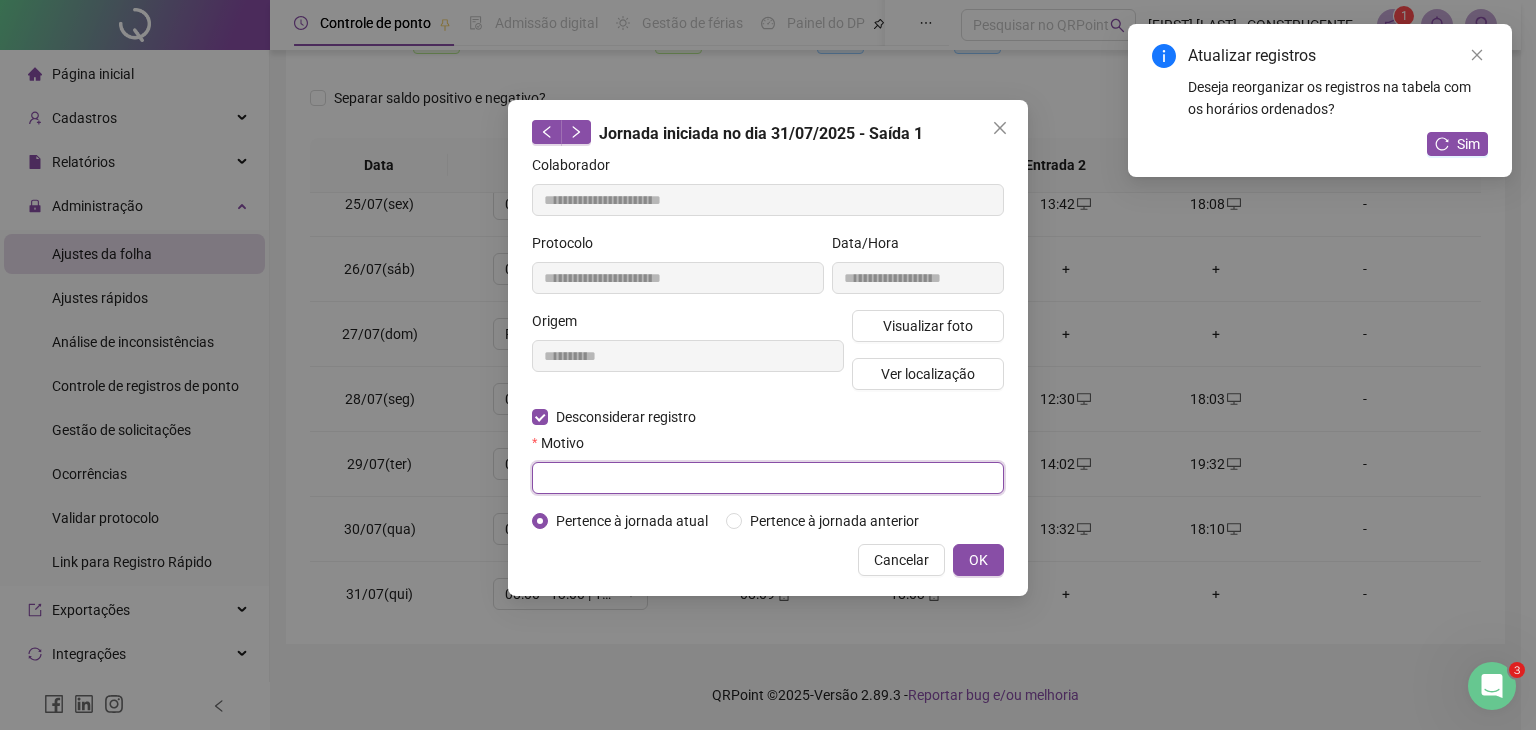 click at bounding box center [768, 478] 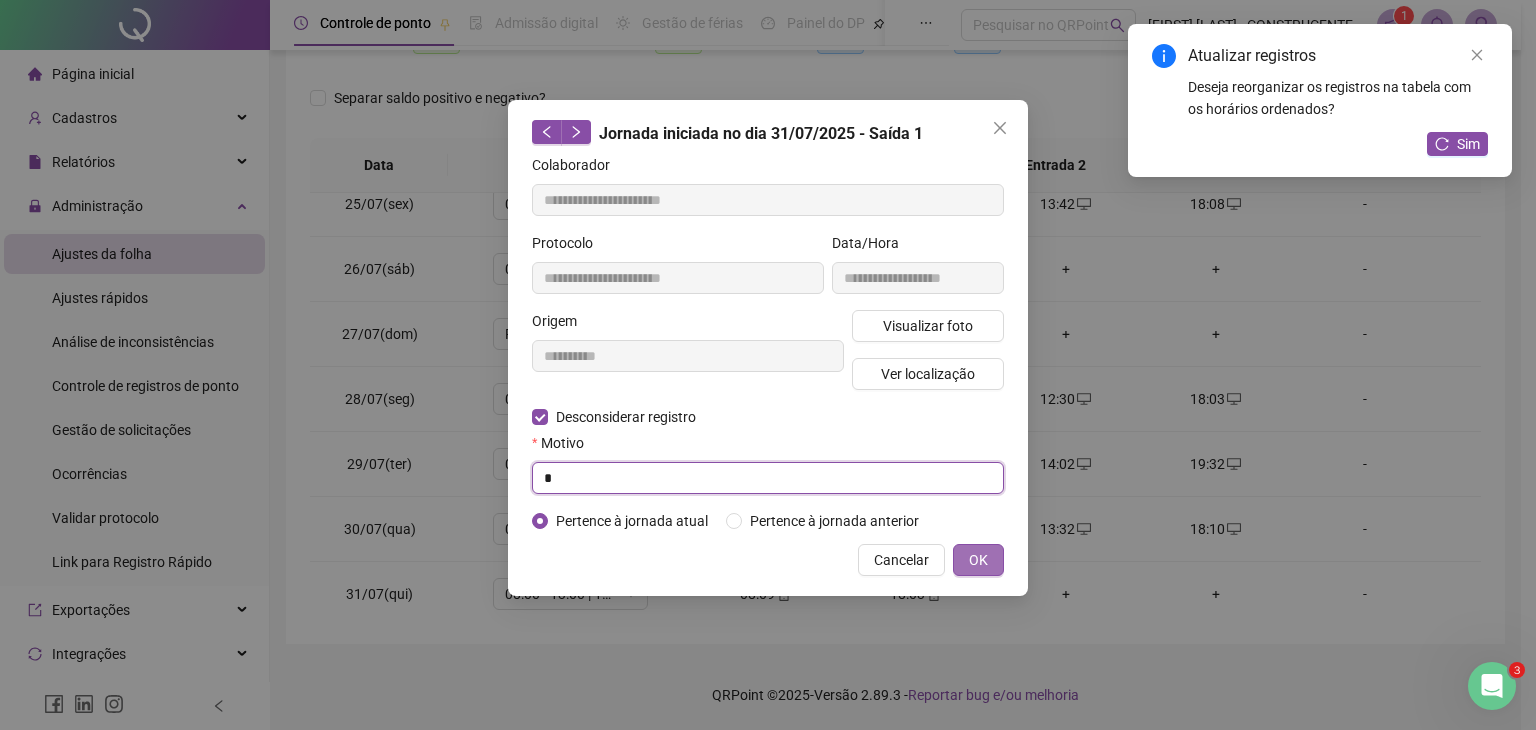 type on "*" 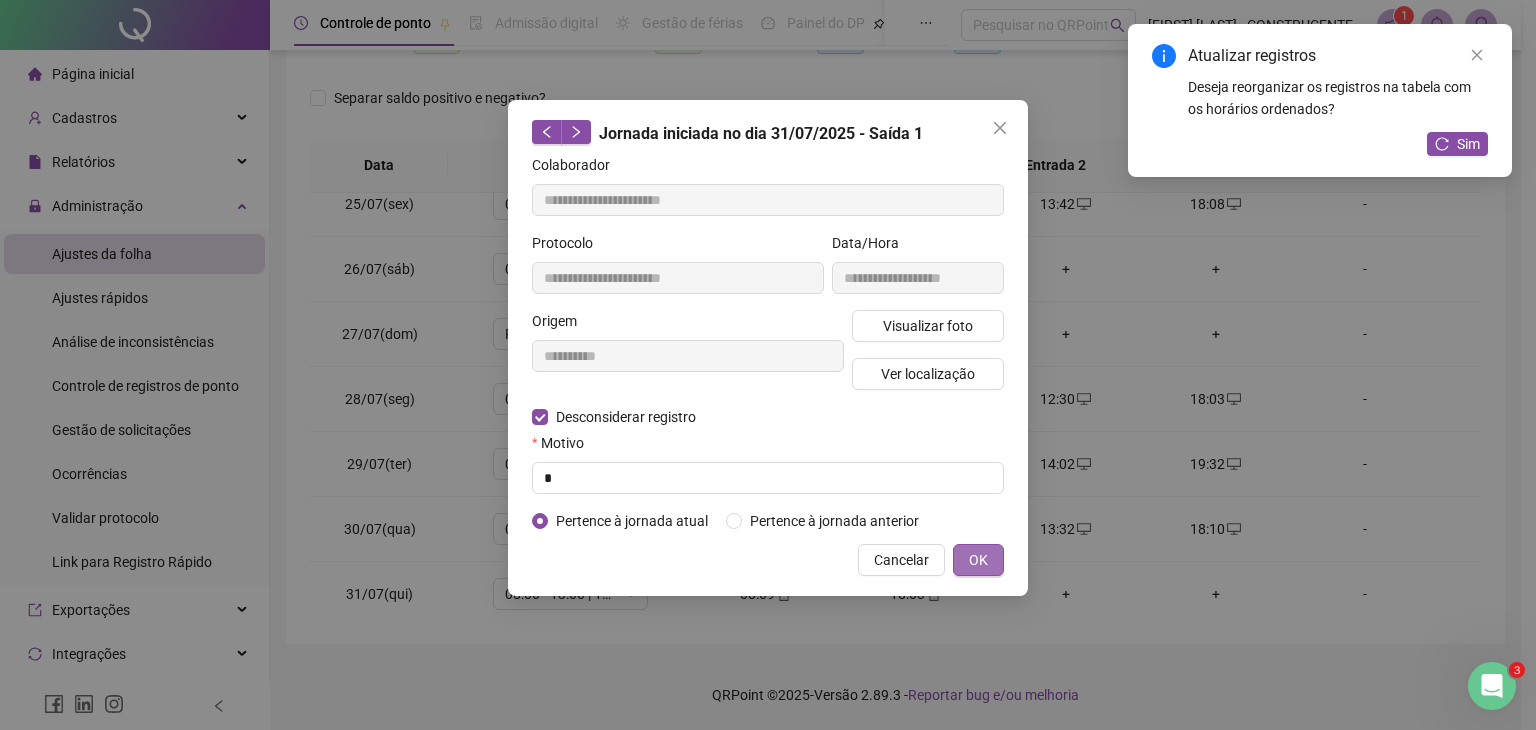 click on "OK" at bounding box center [978, 560] 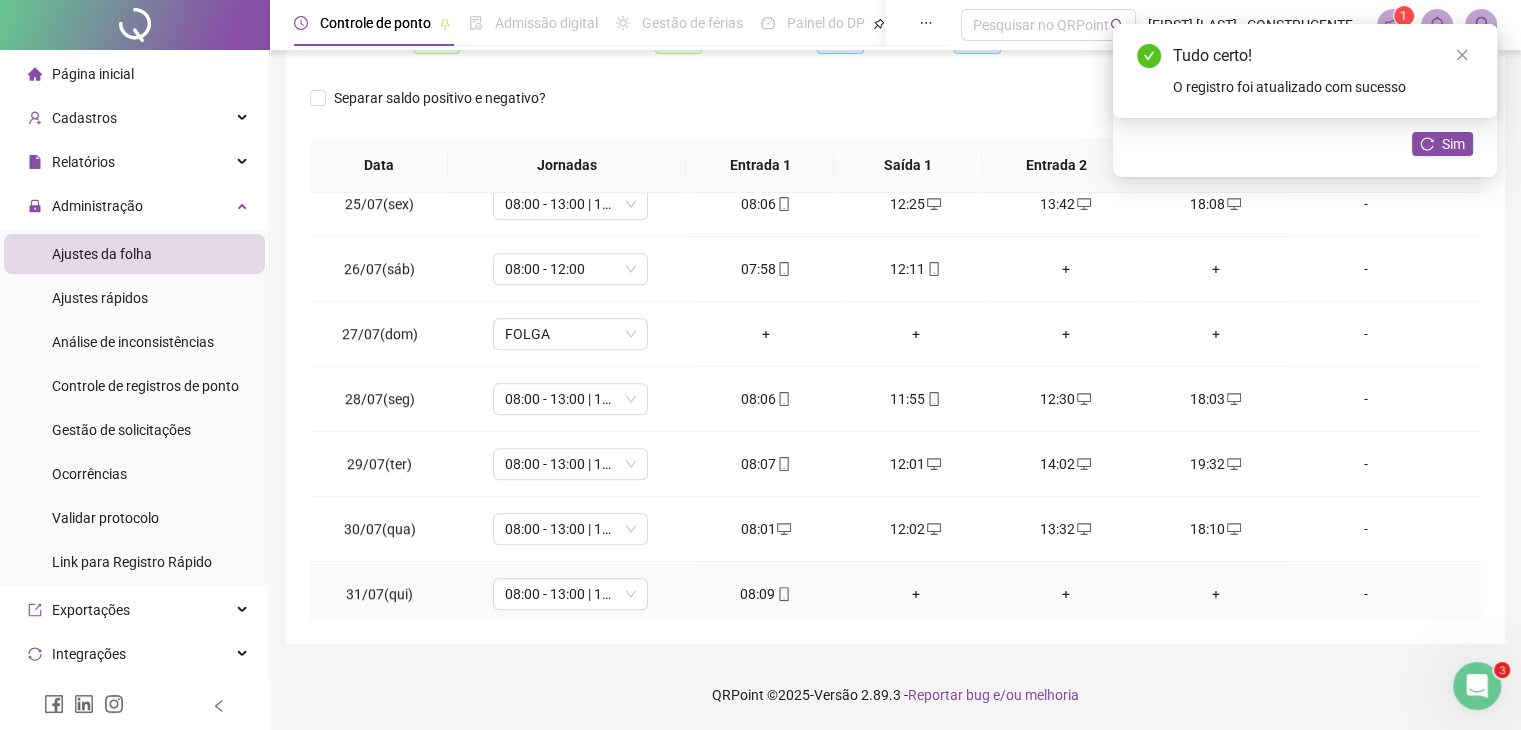 click on "+" at bounding box center (916, 594) 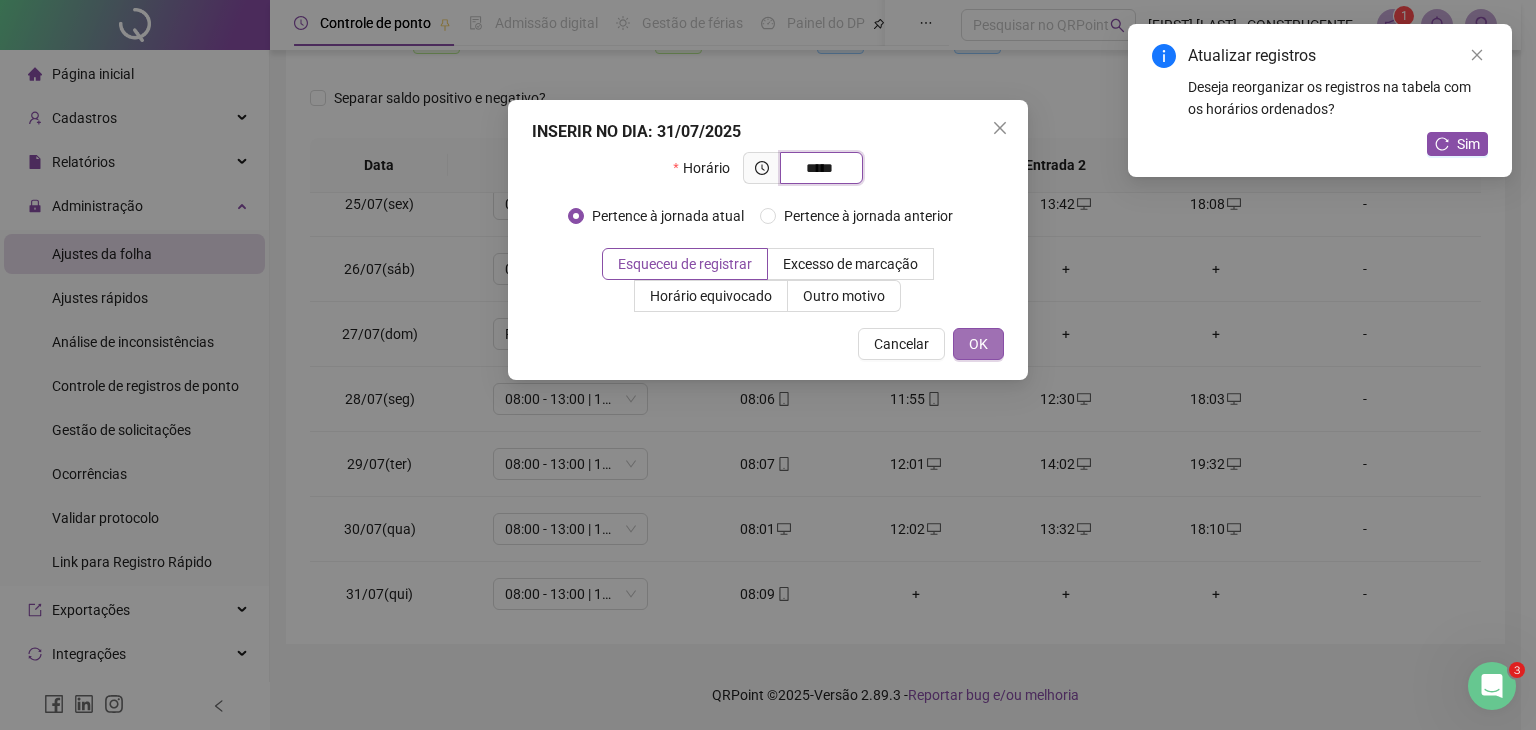 type on "*****" 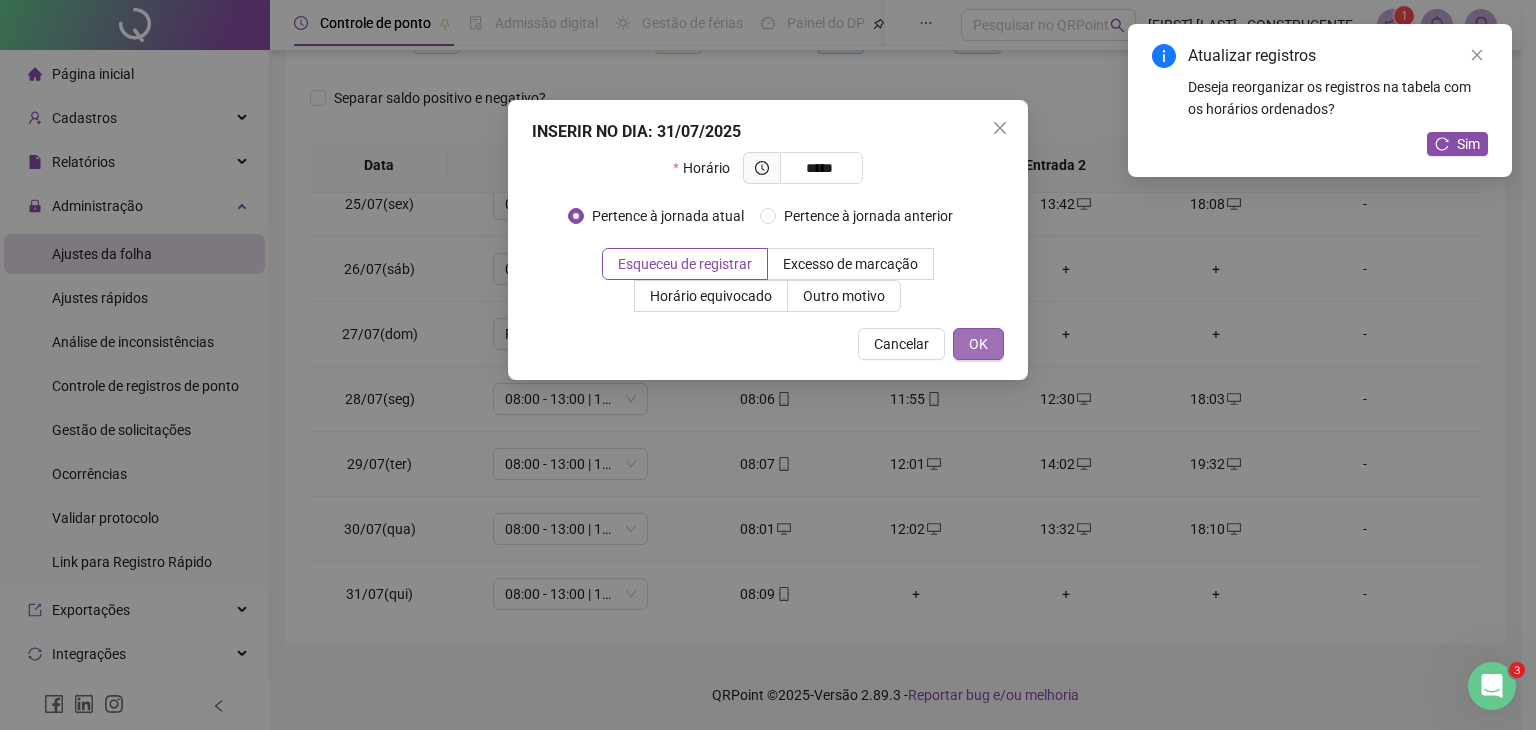 click on "OK" at bounding box center (978, 344) 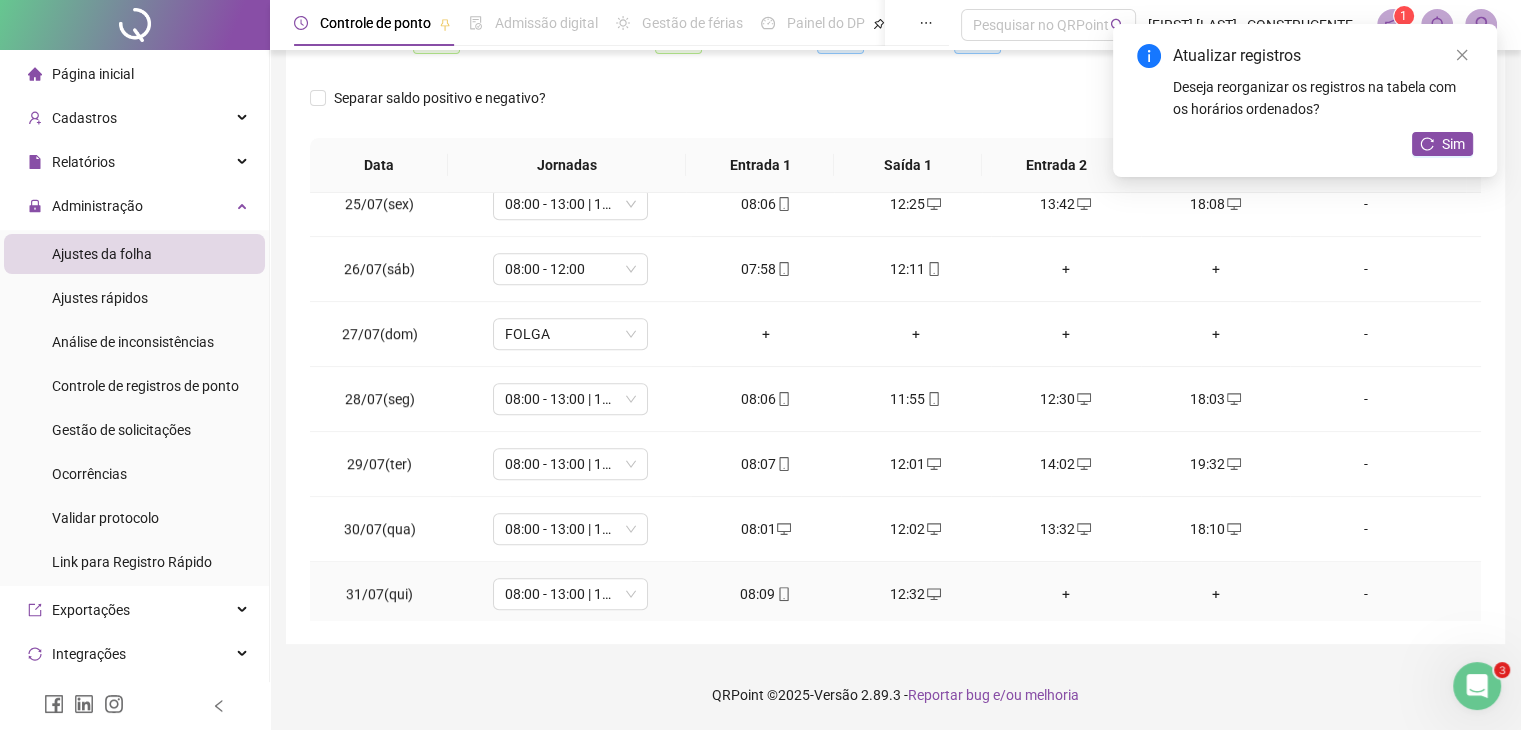 click on "+" at bounding box center [1066, 594] 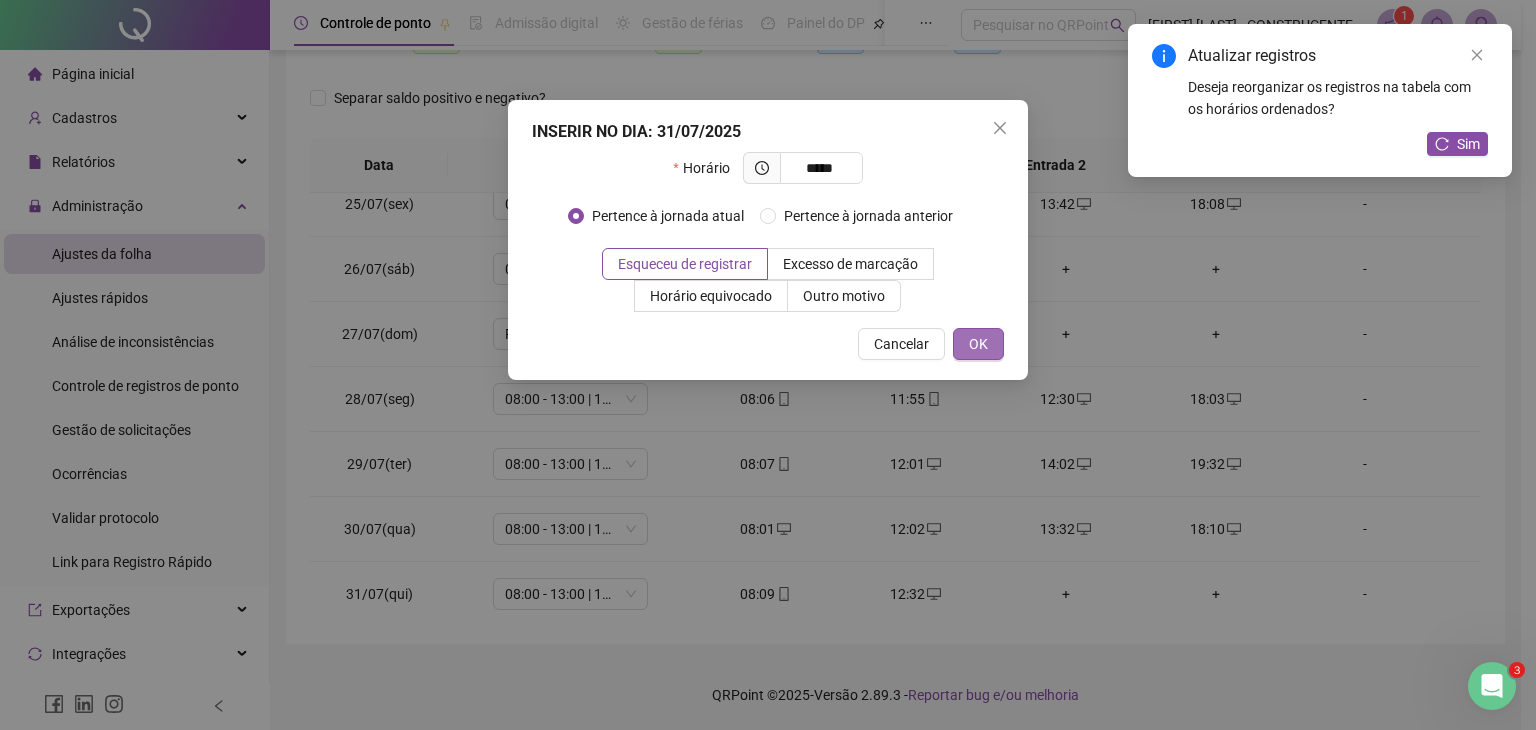 type on "*****" 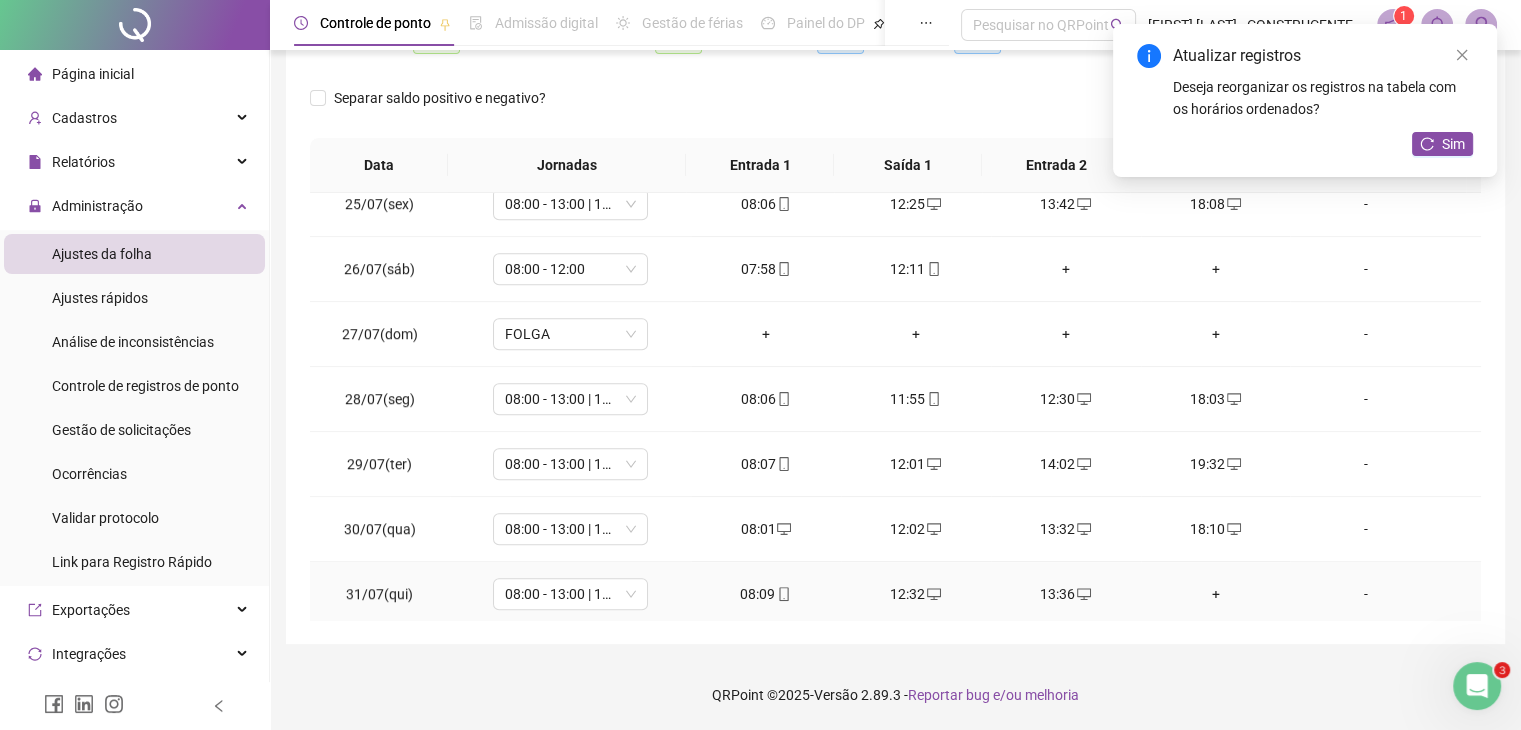 click on "+" at bounding box center [1216, 594] 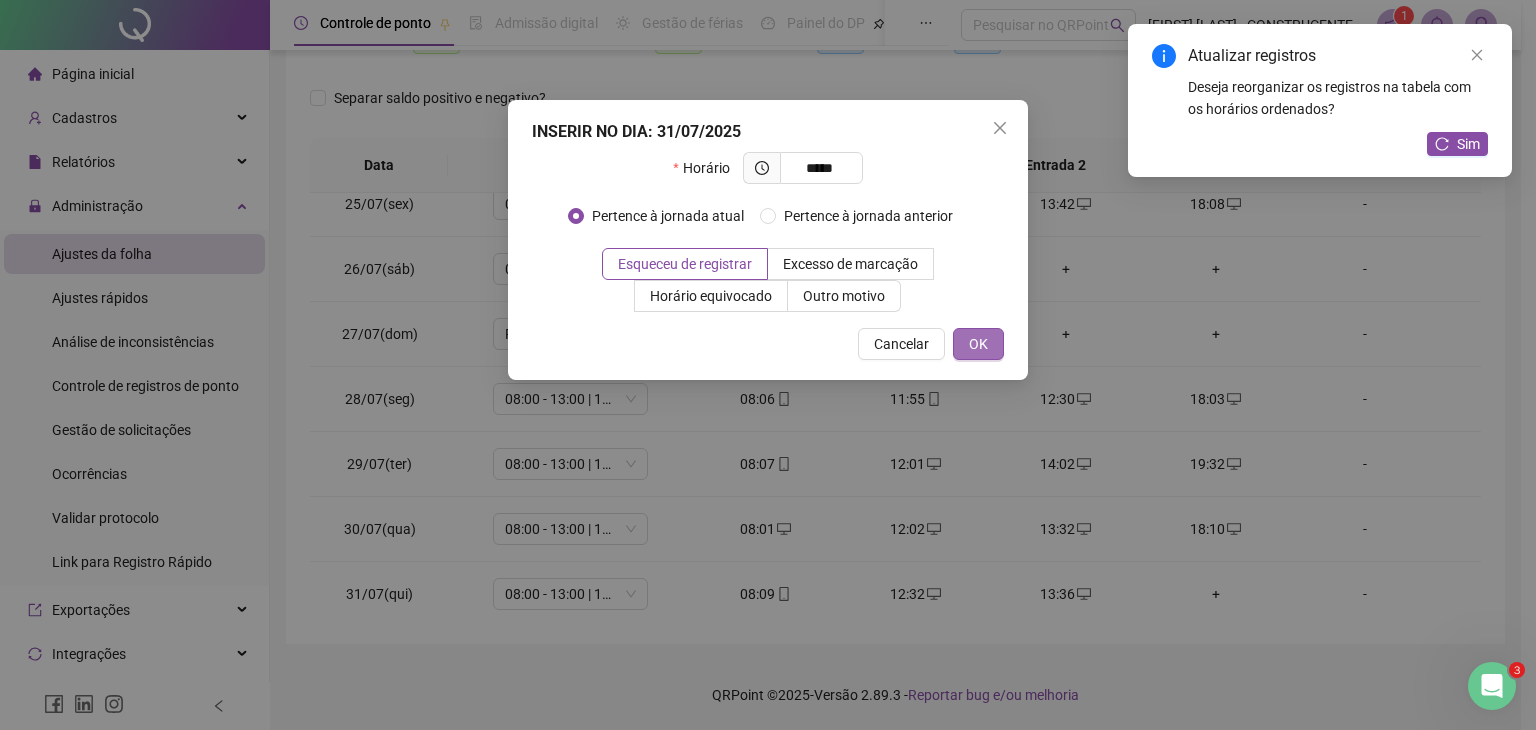 type on "*****" 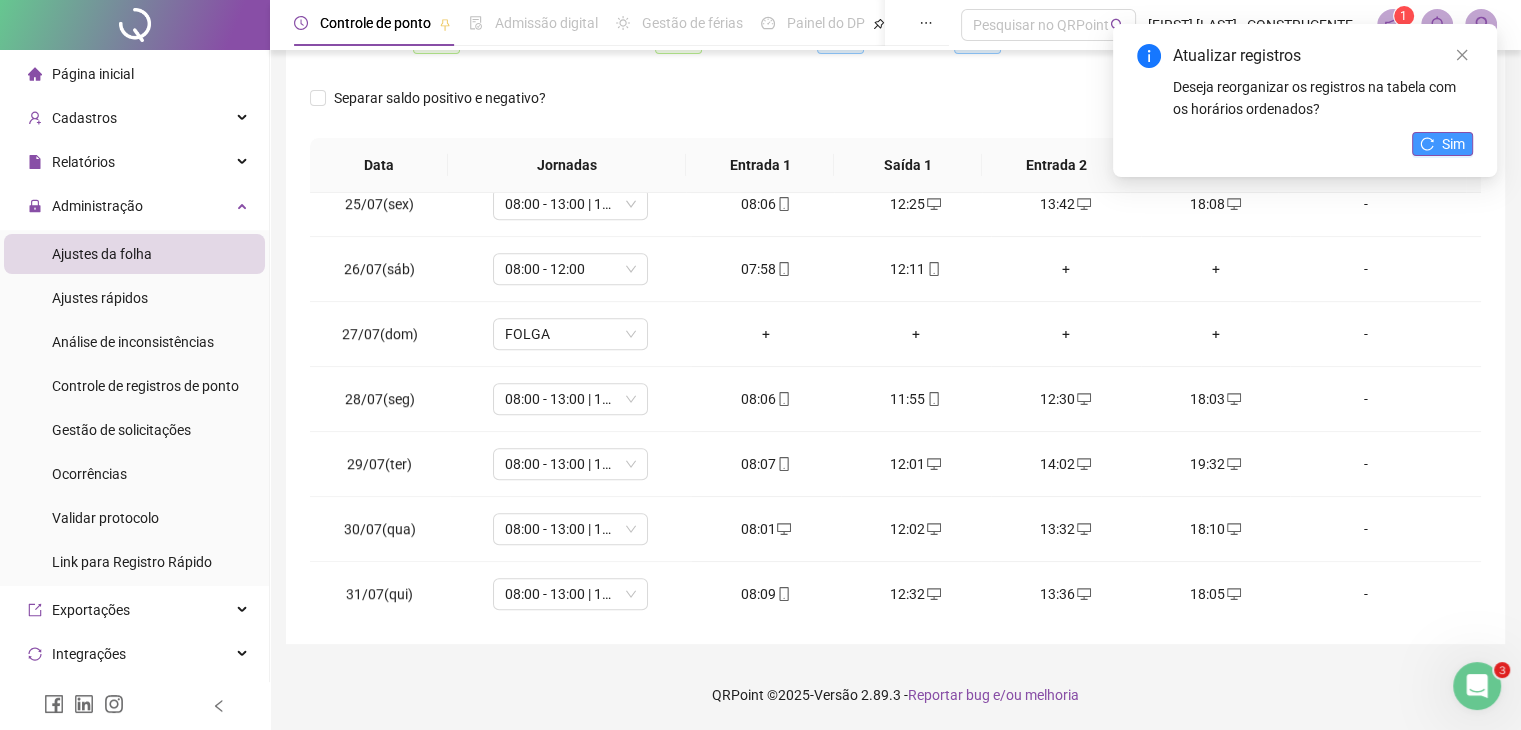 click on "Sim" at bounding box center [1453, 144] 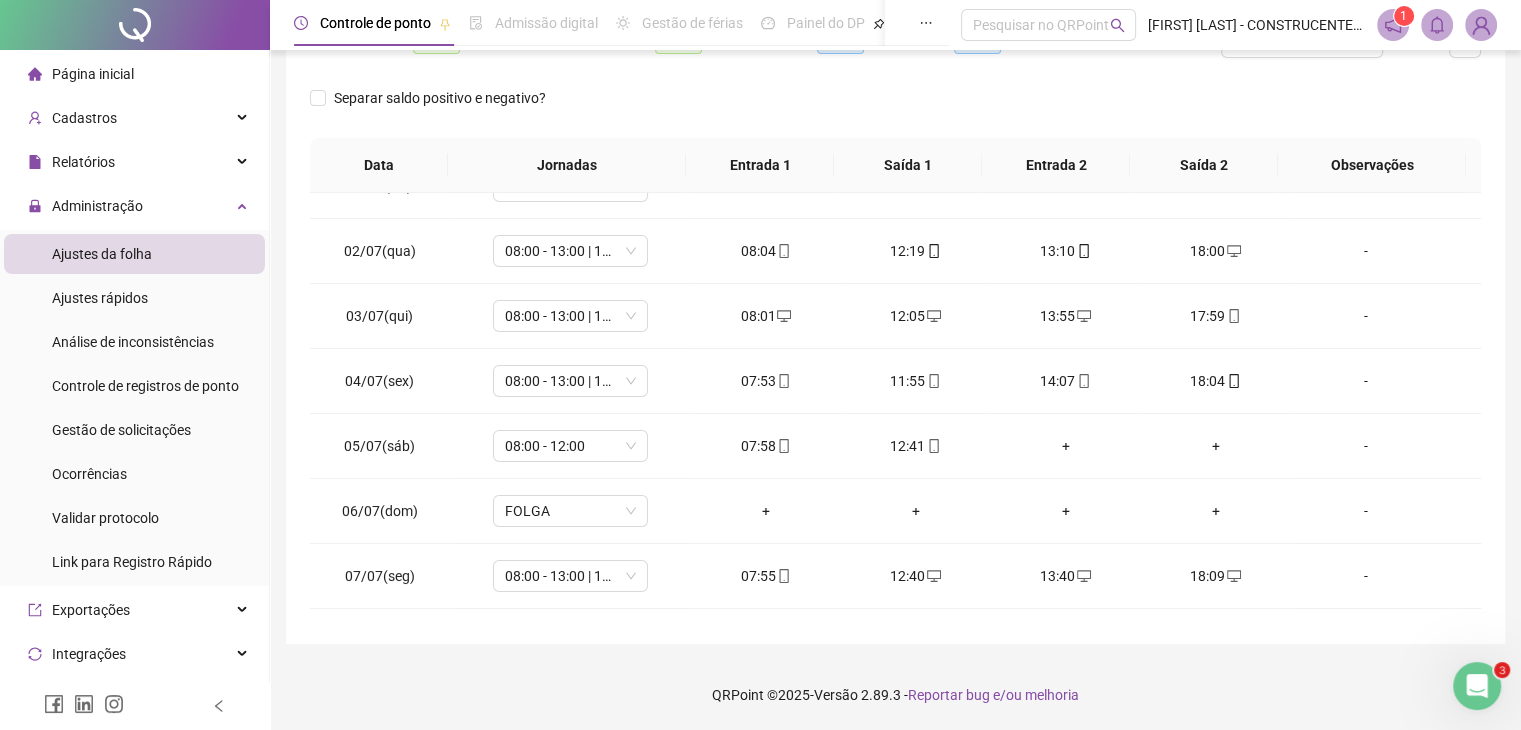 scroll, scrollTop: 0, scrollLeft: 0, axis: both 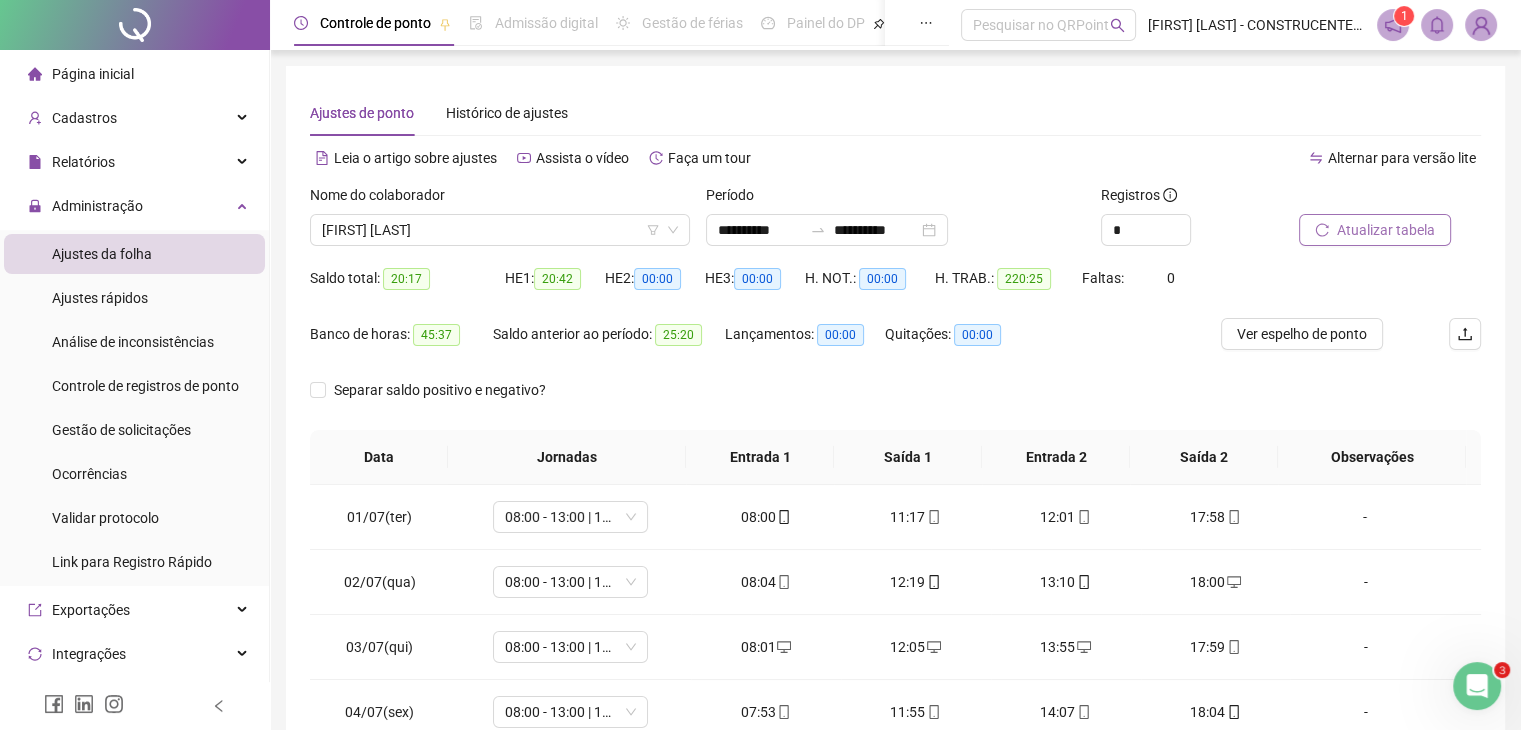 click on "Atualizar tabela" at bounding box center (1386, 230) 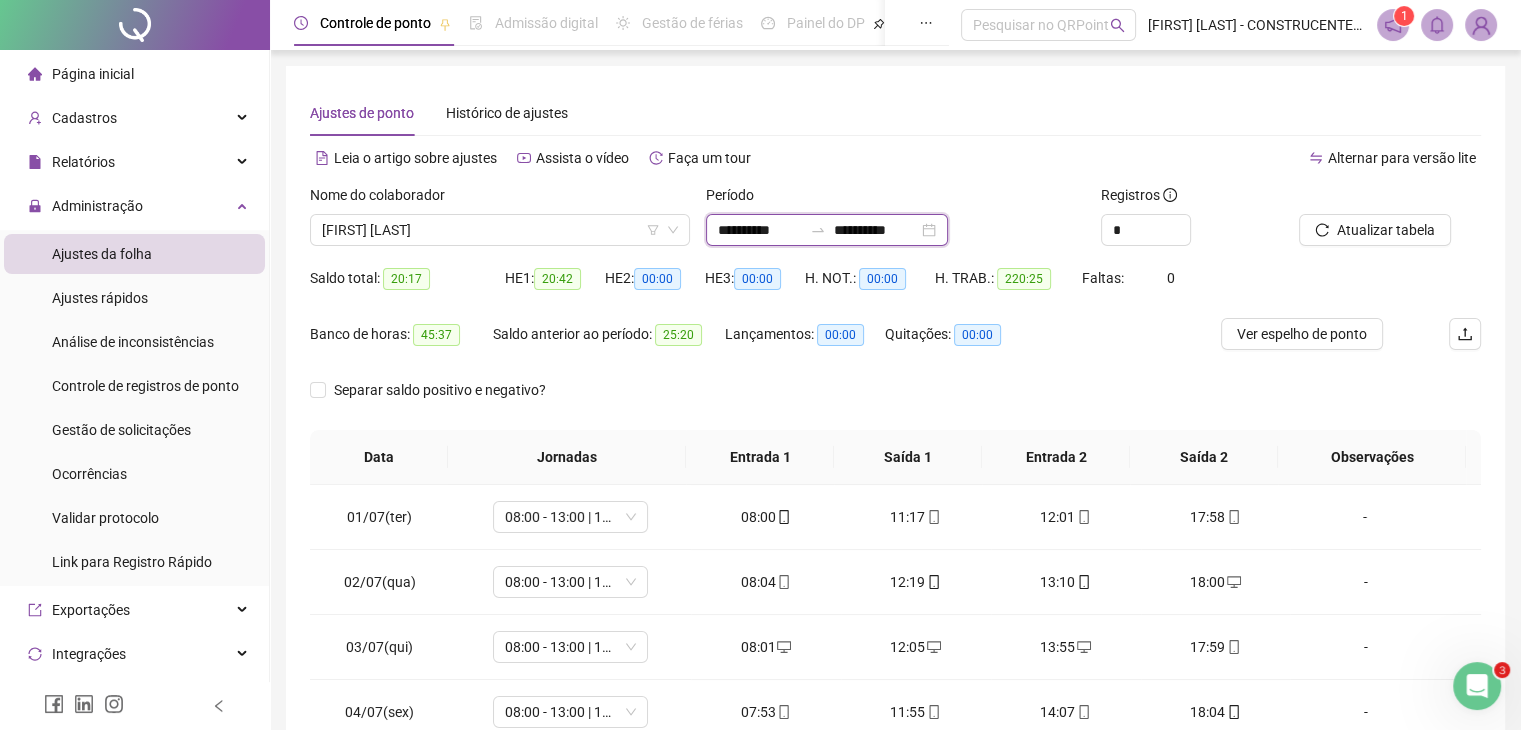 click on "**********" at bounding box center (760, 230) 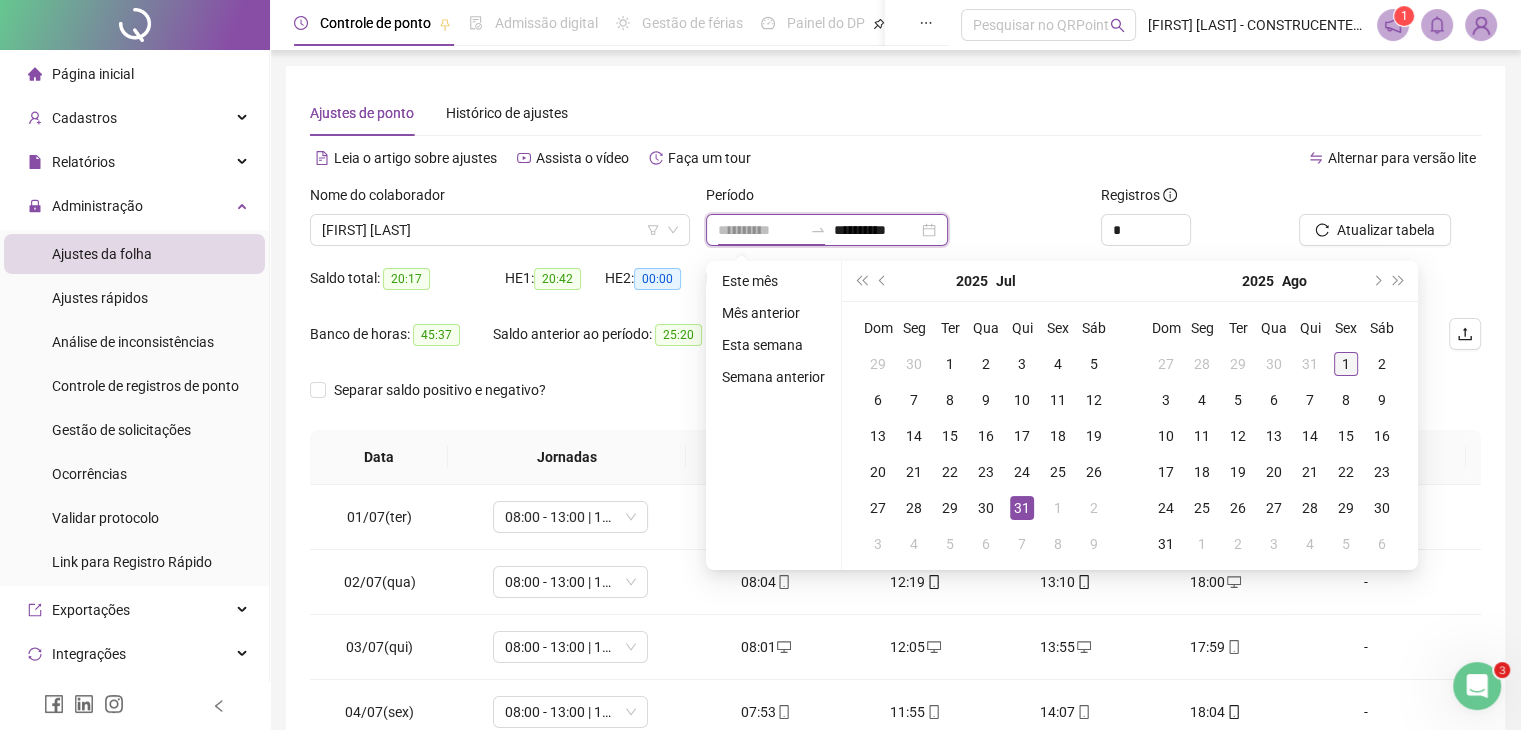 type on "**********" 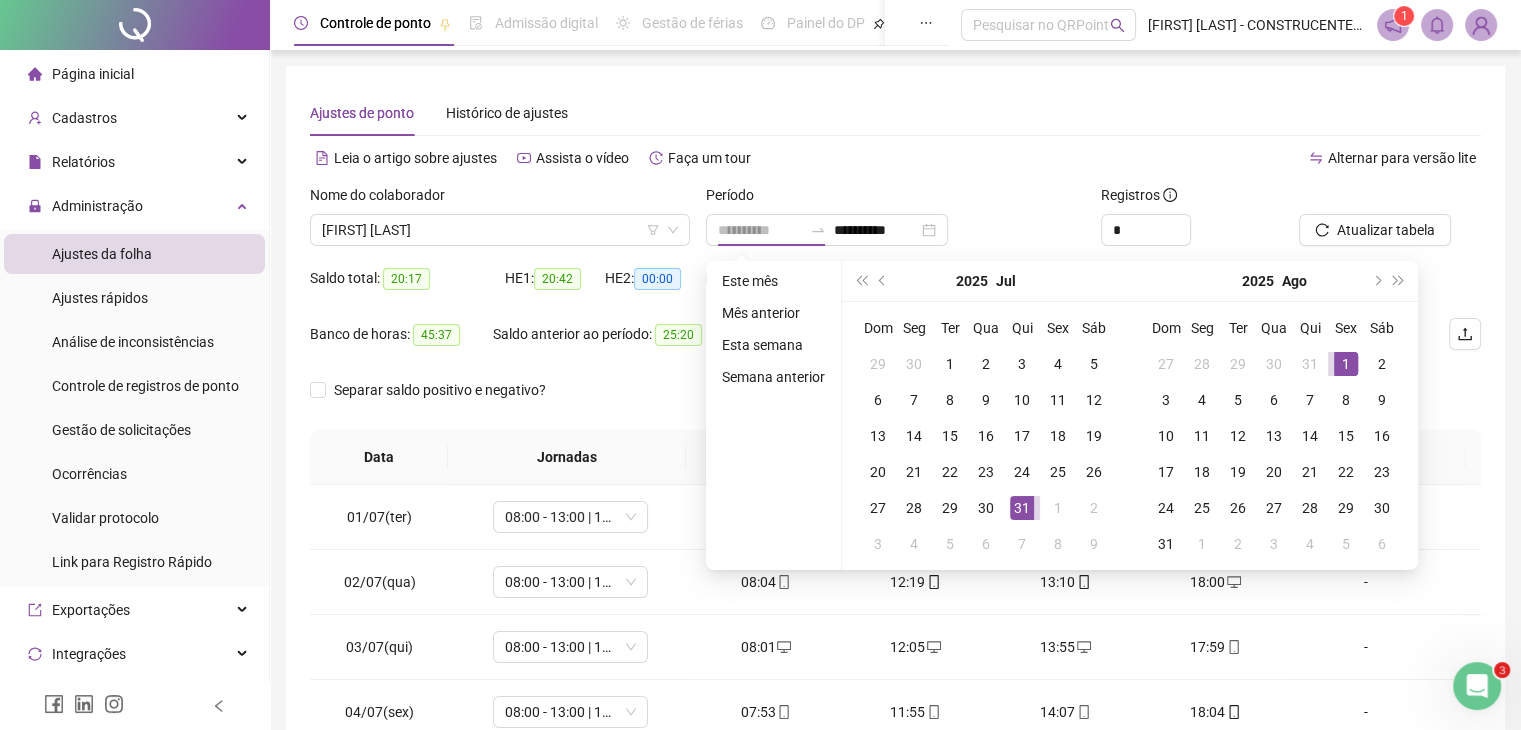 click on "1" at bounding box center [1346, 364] 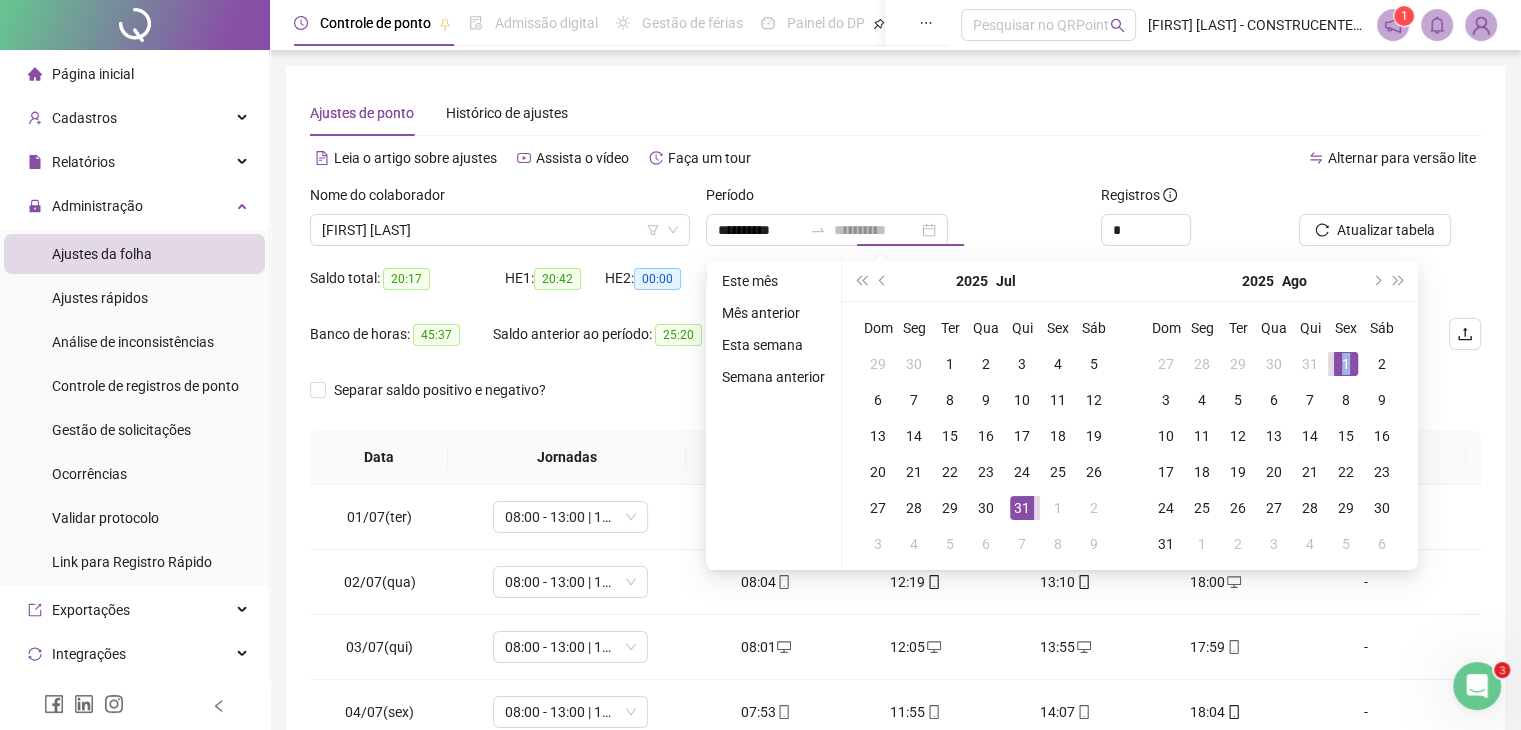 click on "1" at bounding box center [1346, 364] 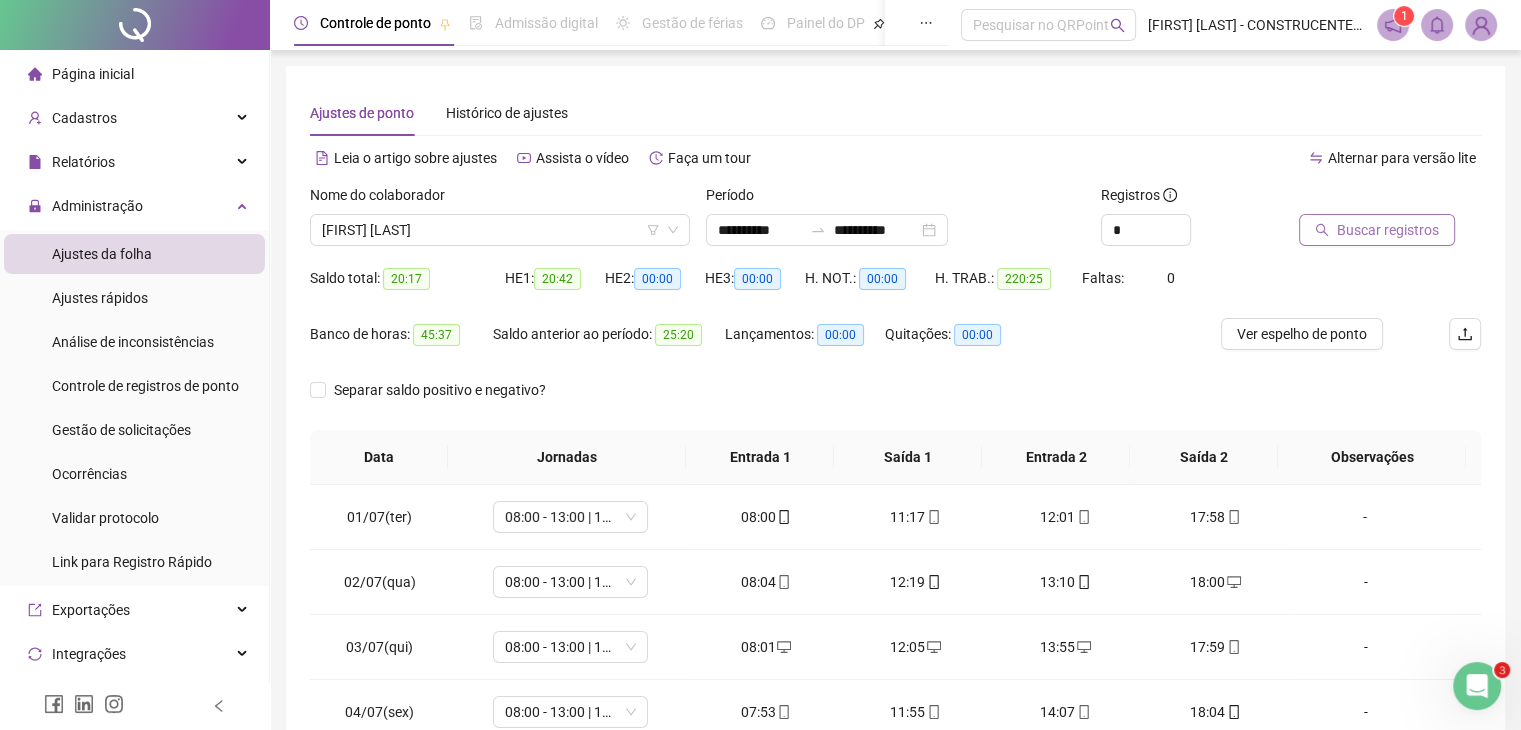 click on "Buscar registros" at bounding box center (1388, 230) 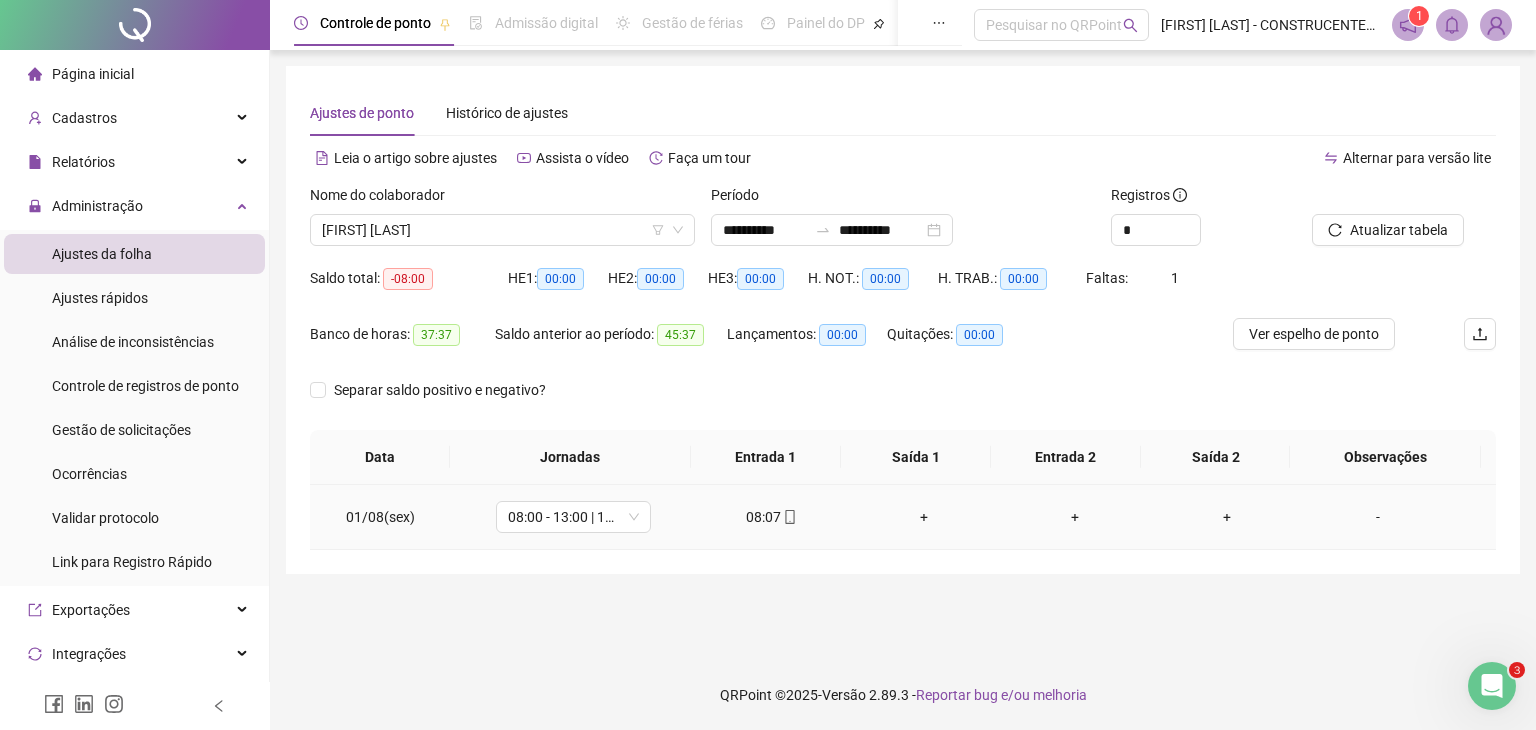 click on "+" at bounding box center [924, 517] 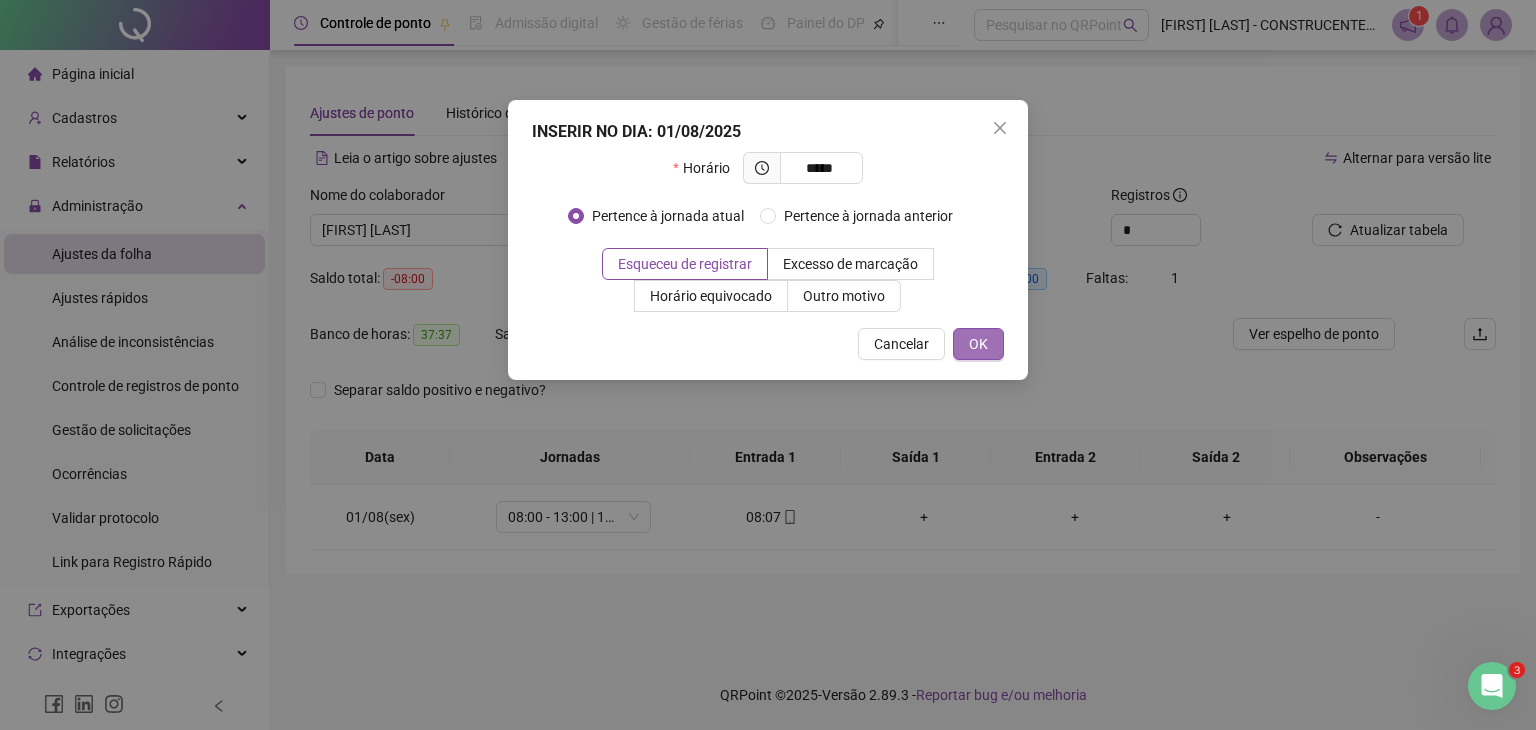 type on "*****" 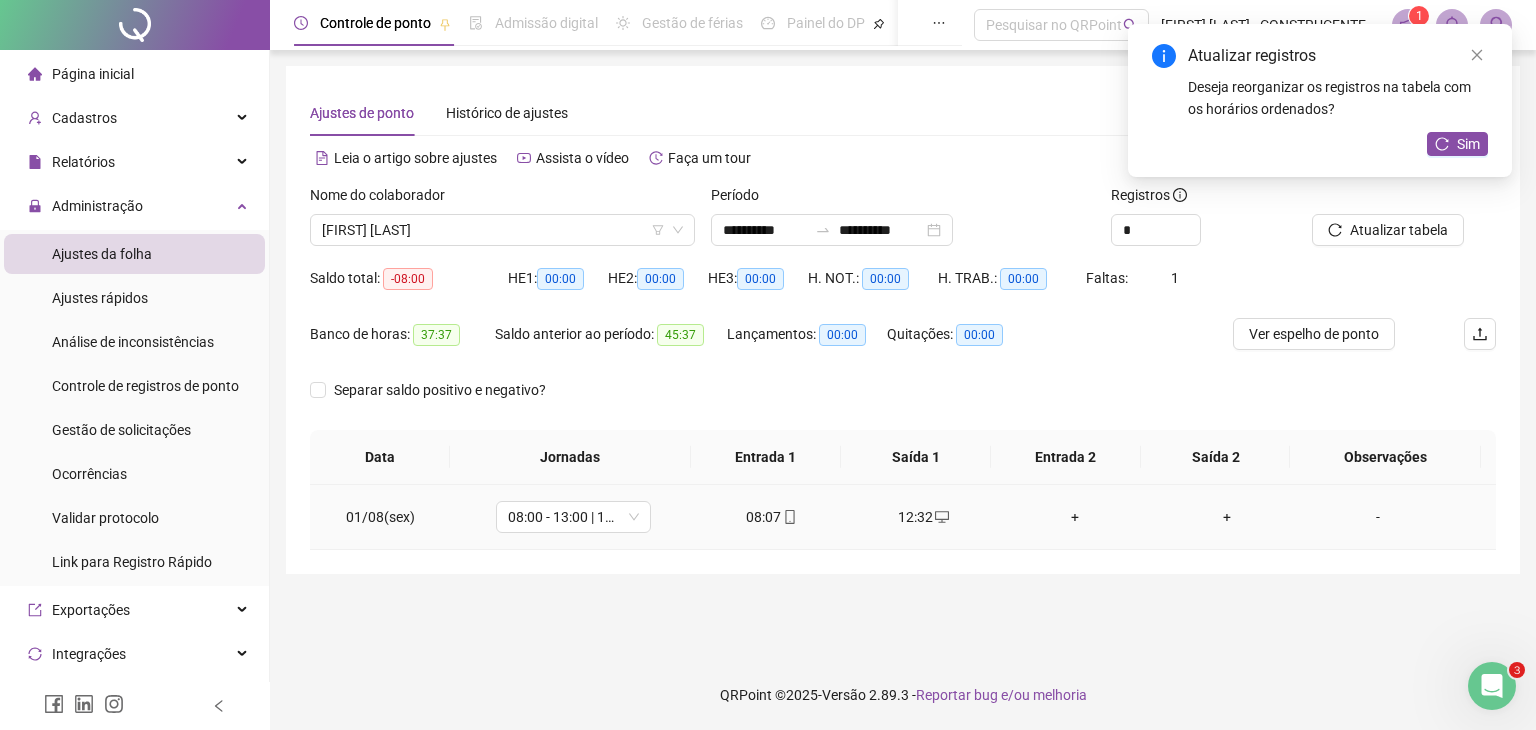 click on "+" at bounding box center [1075, 517] 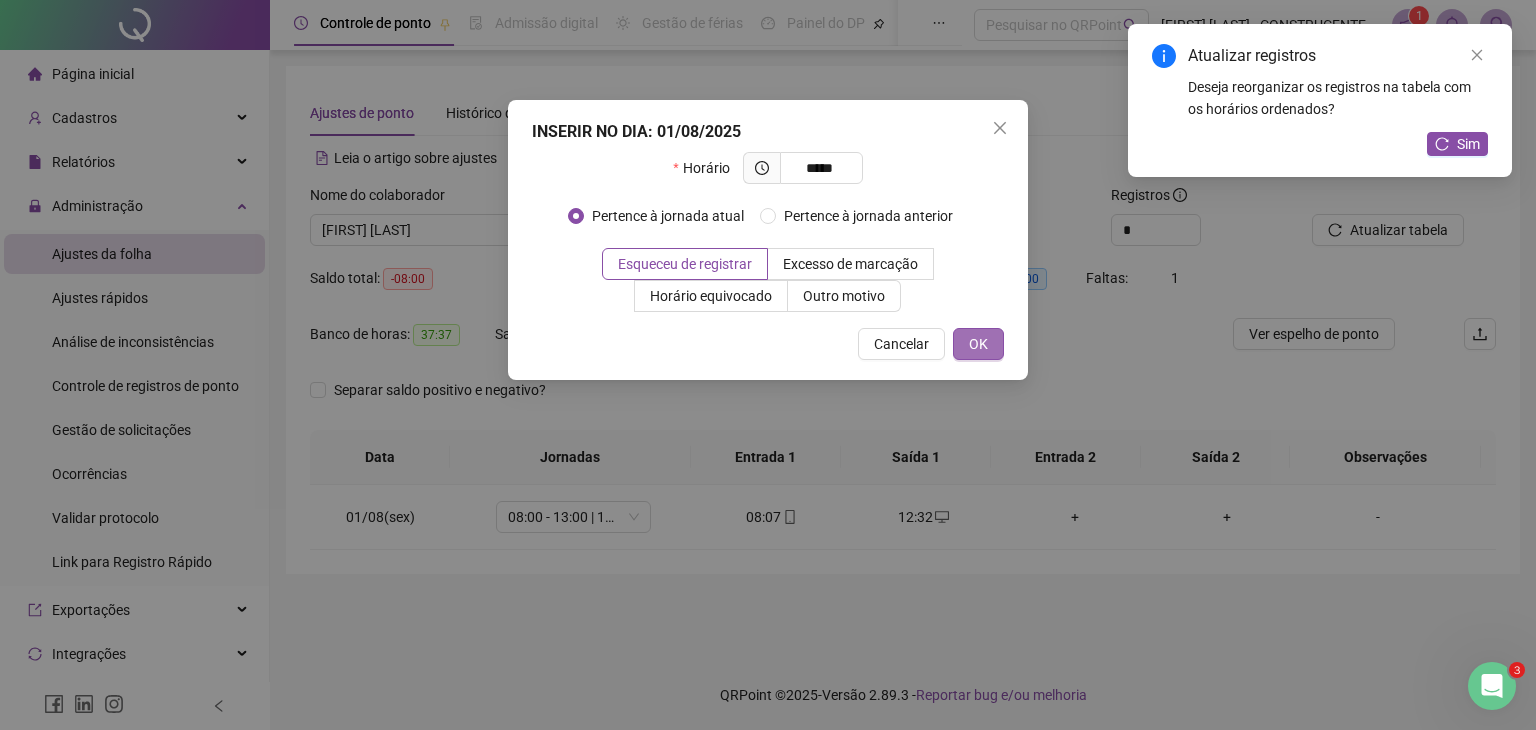 type on "*****" 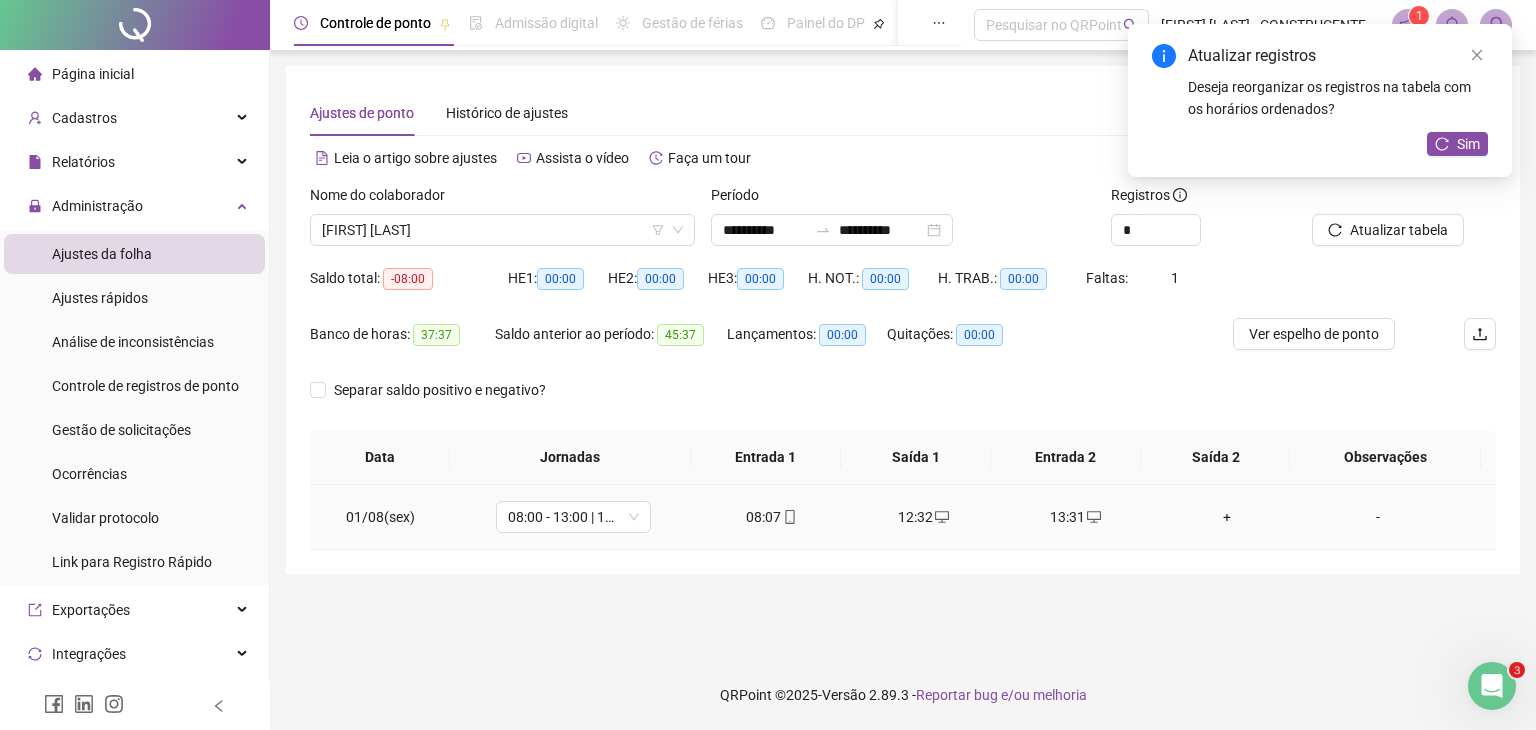 click on "+" at bounding box center (1227, 517) 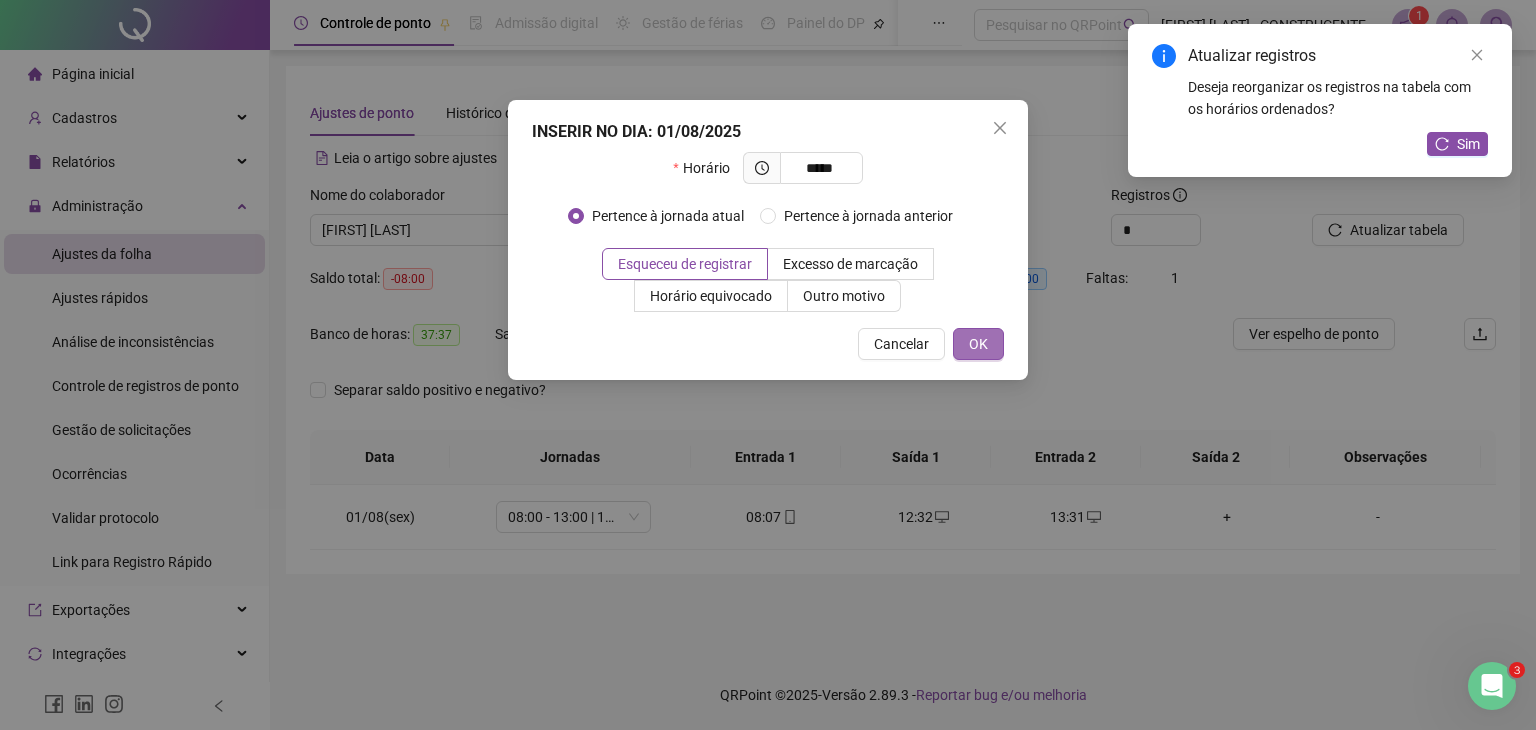 type on "*****" 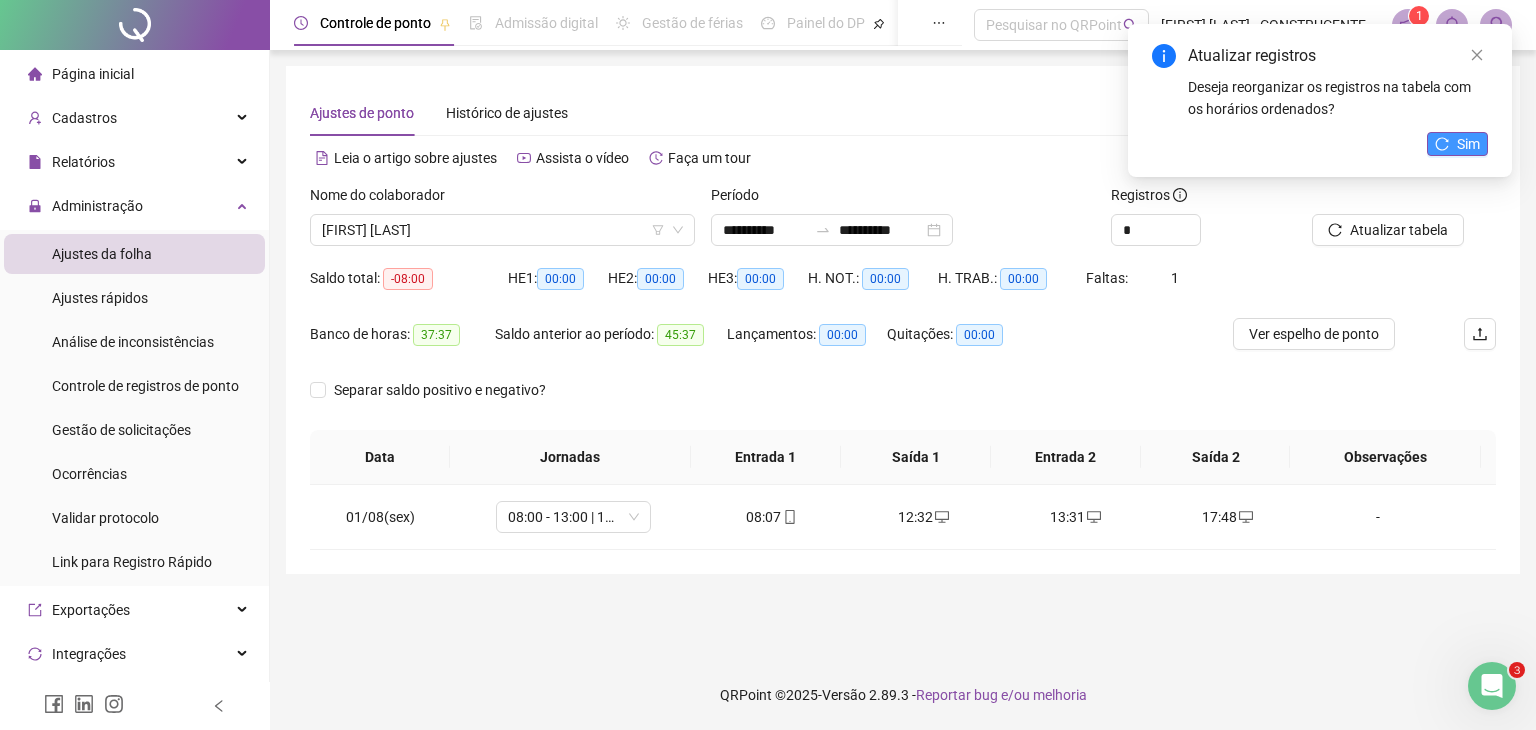 click on "Sim" at bounding box center [1468, 144] 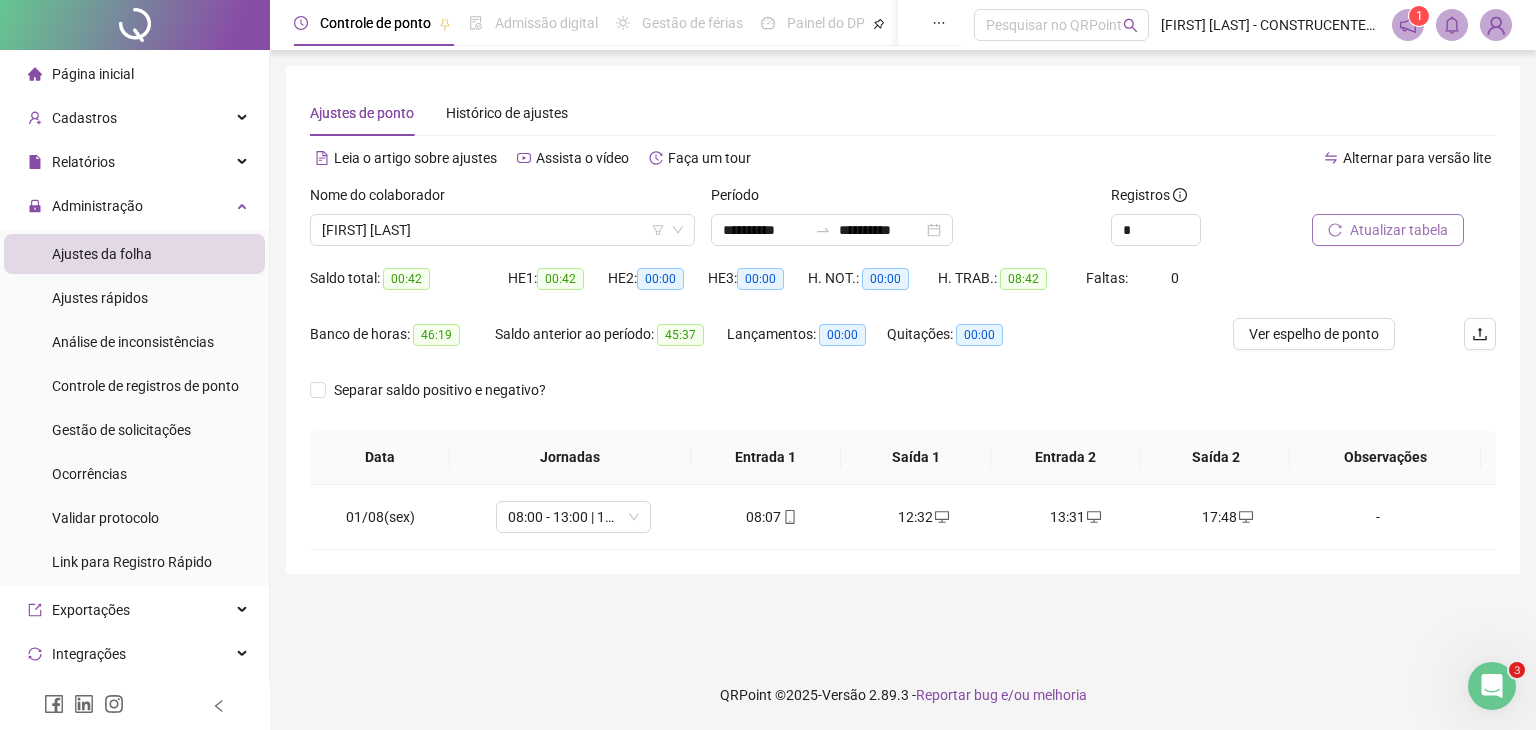 click on "Atualizar tabela" at bounding box center (1399, 230) 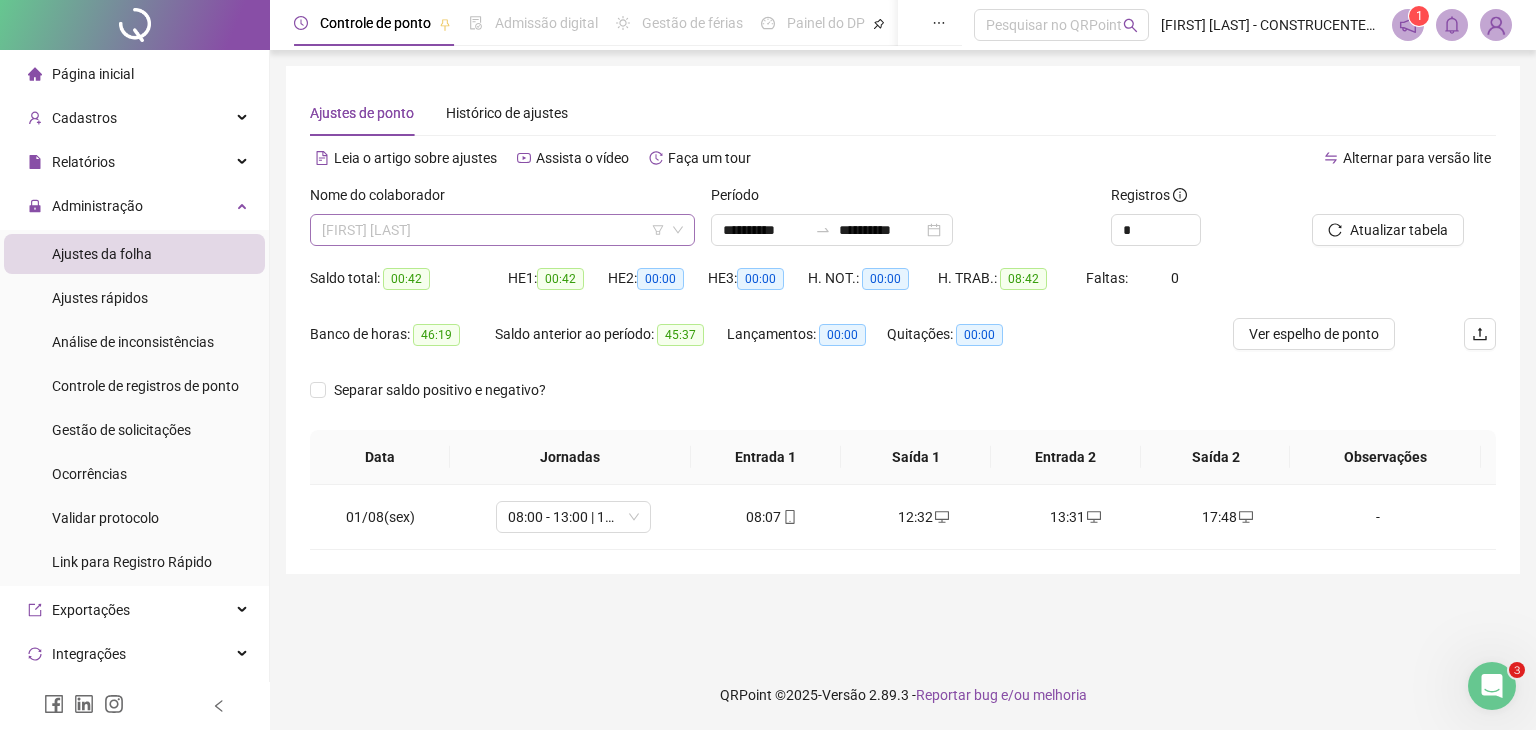 click on "[FIRST] [LAST]" at bounding box center (502, 230) 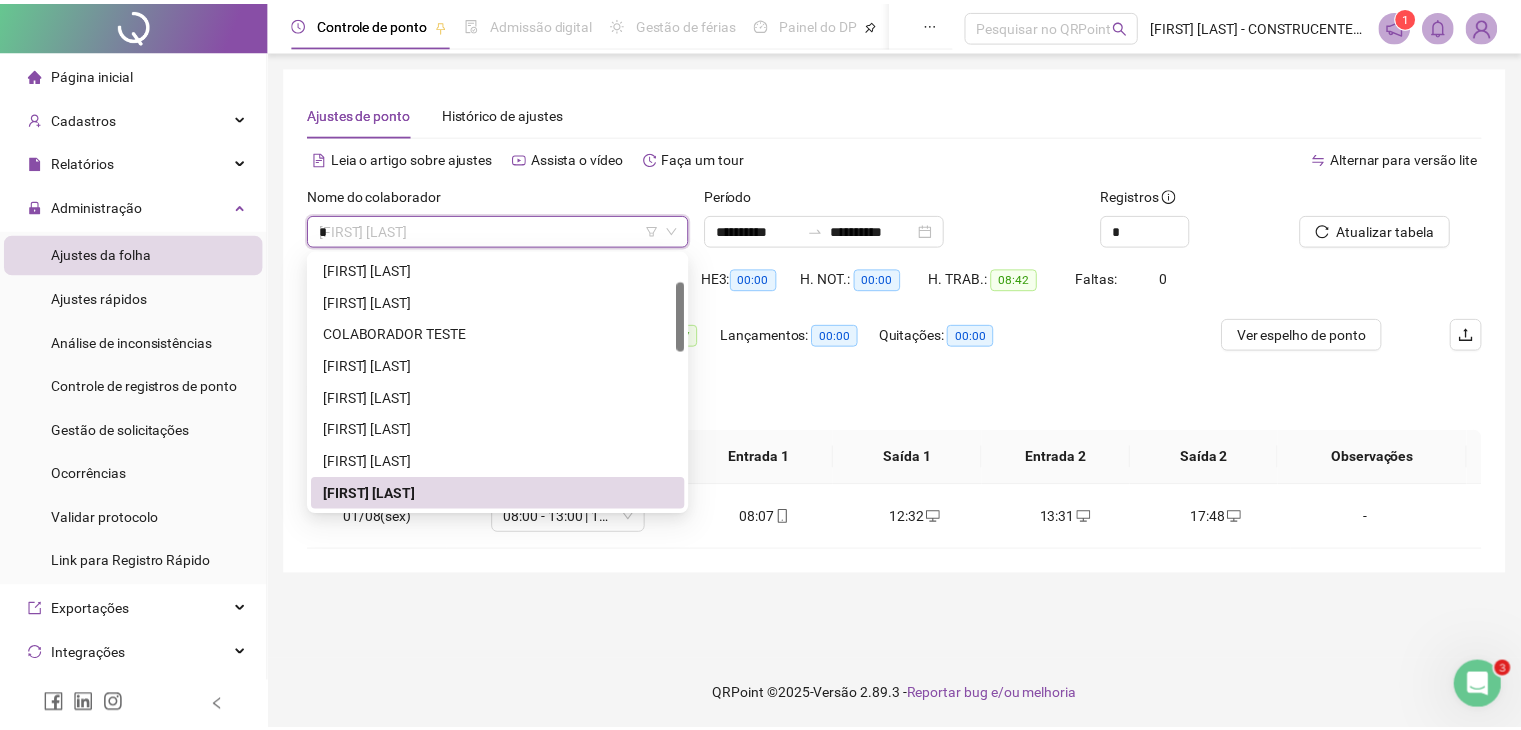 scroll, scrollTop: 0, scrollLeft: 0, axis: both 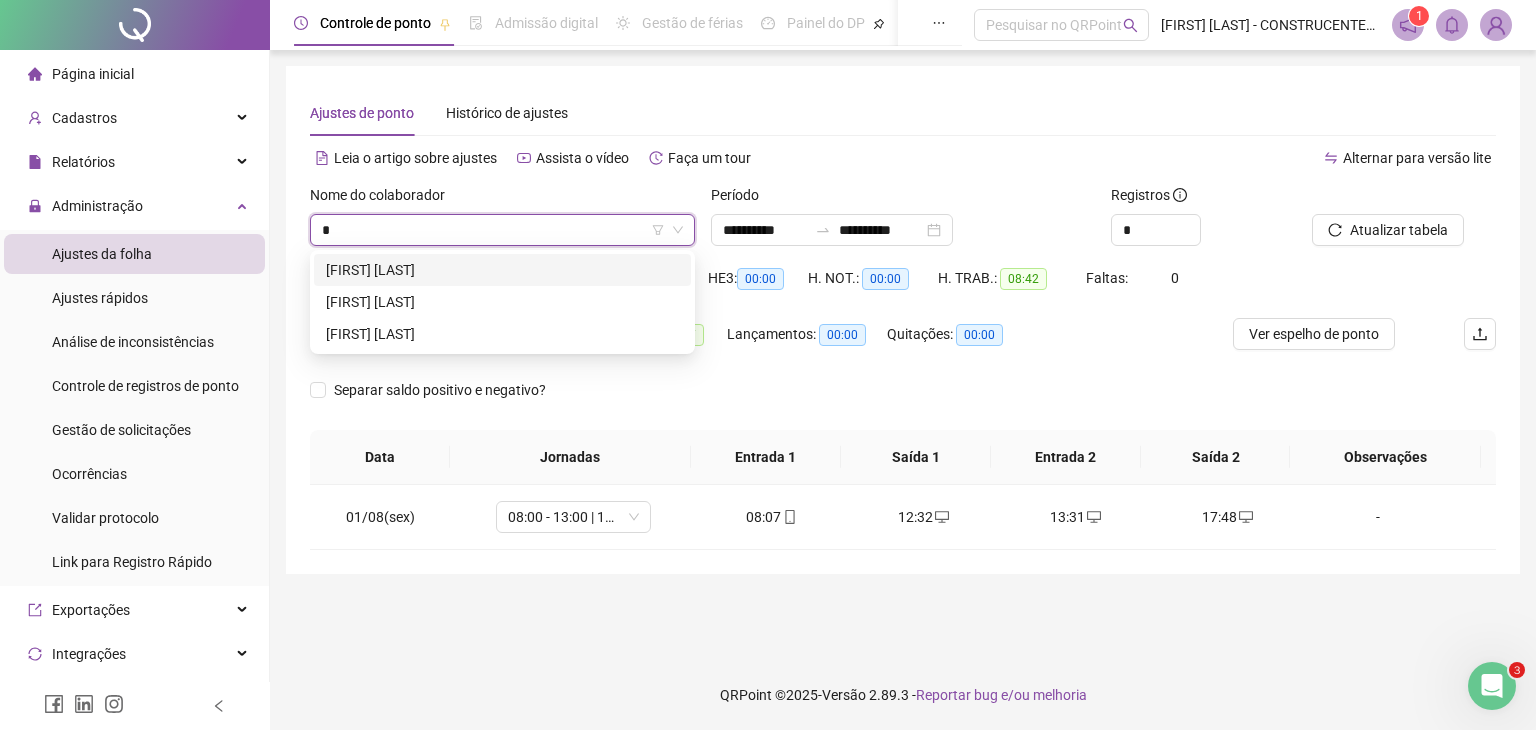 type on "**" 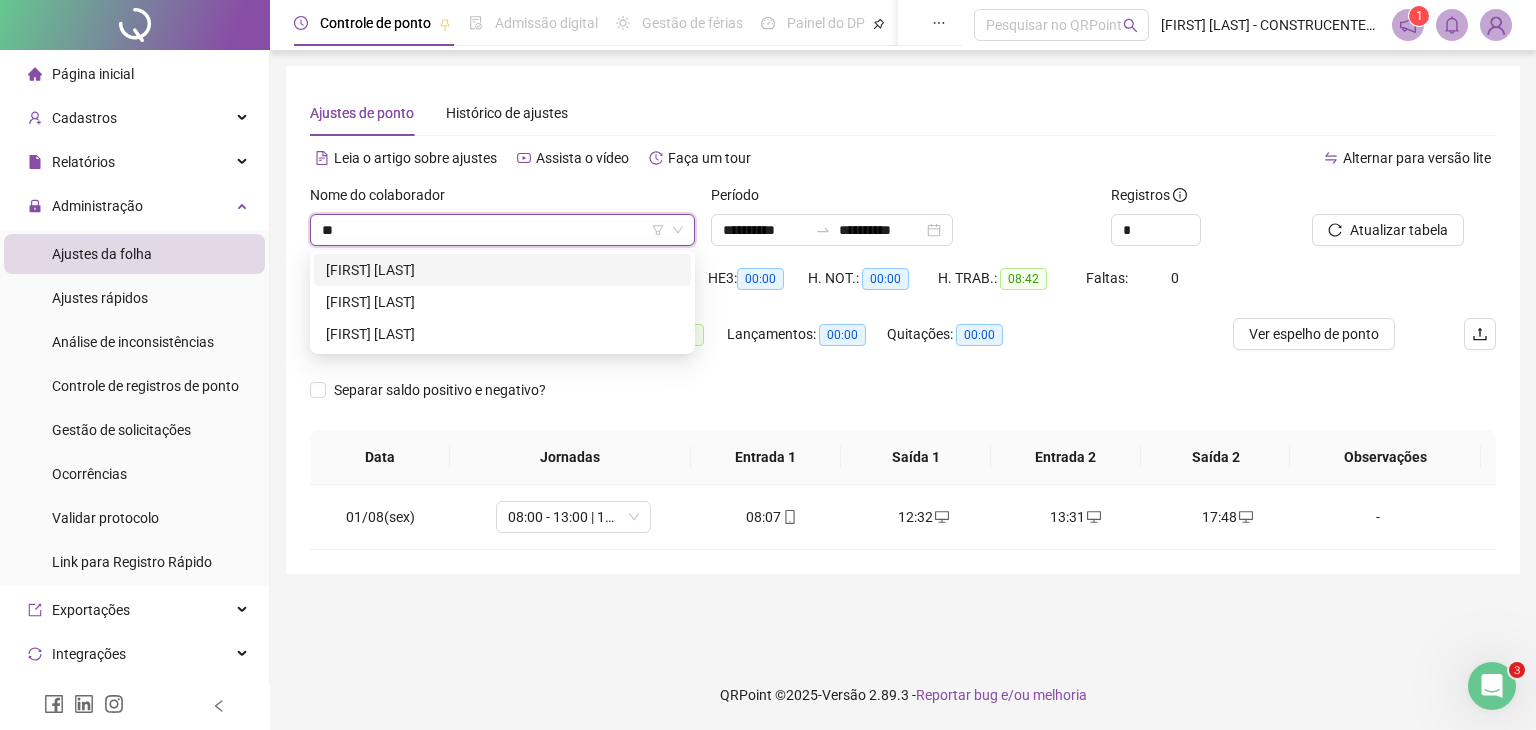 click on "[FIRST] [LAST]" at bounding box center [502, 270] 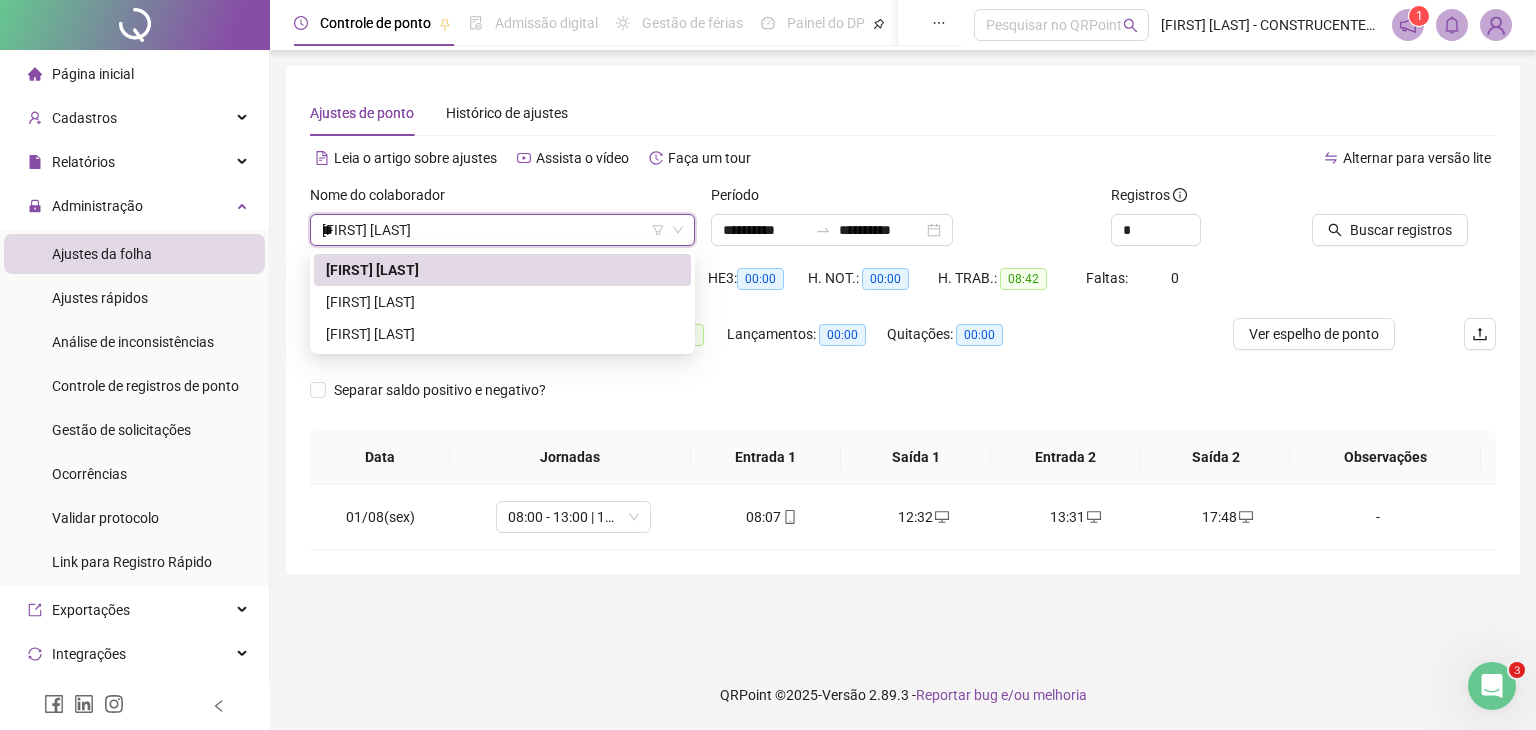 type 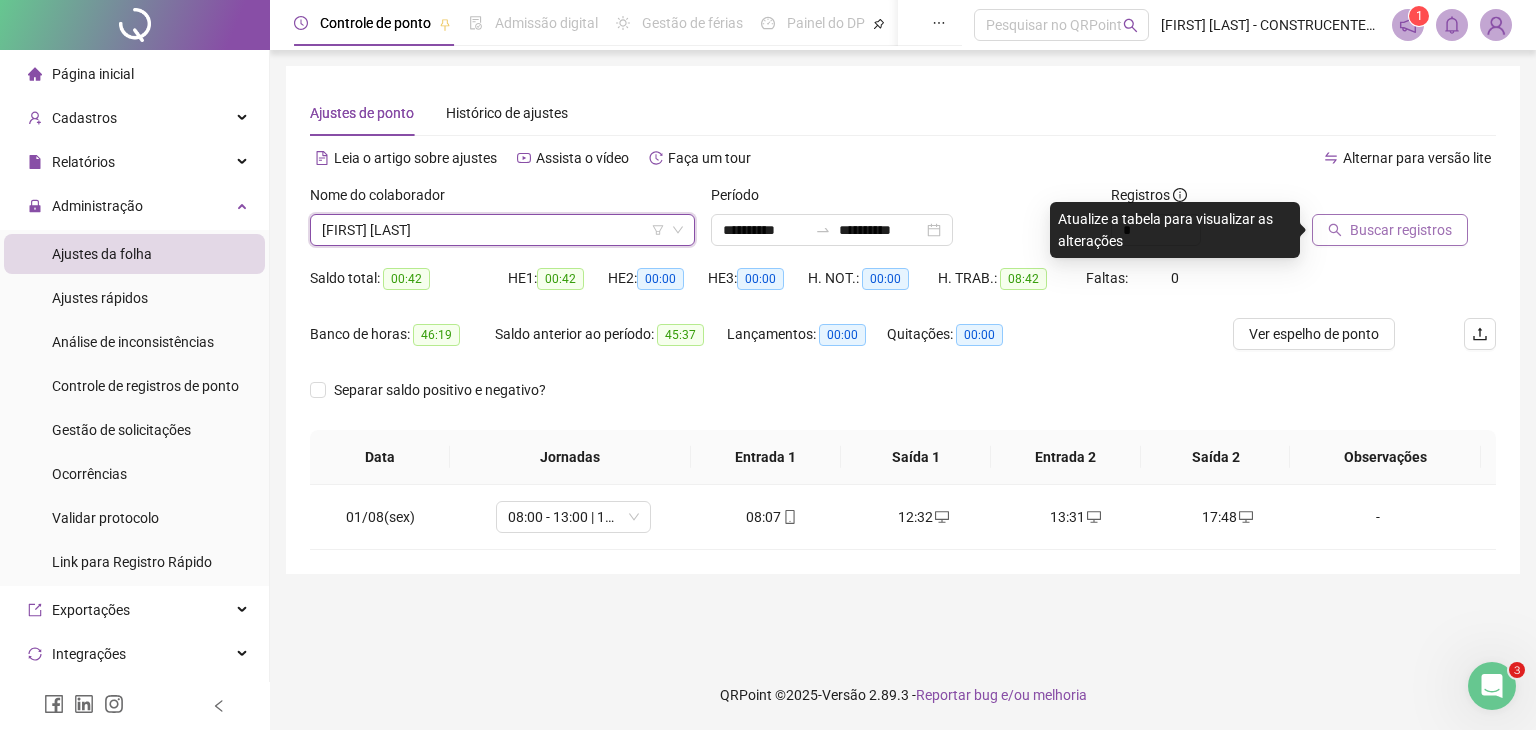 click on "Buscar registros" at bounding box center (1401, 230) 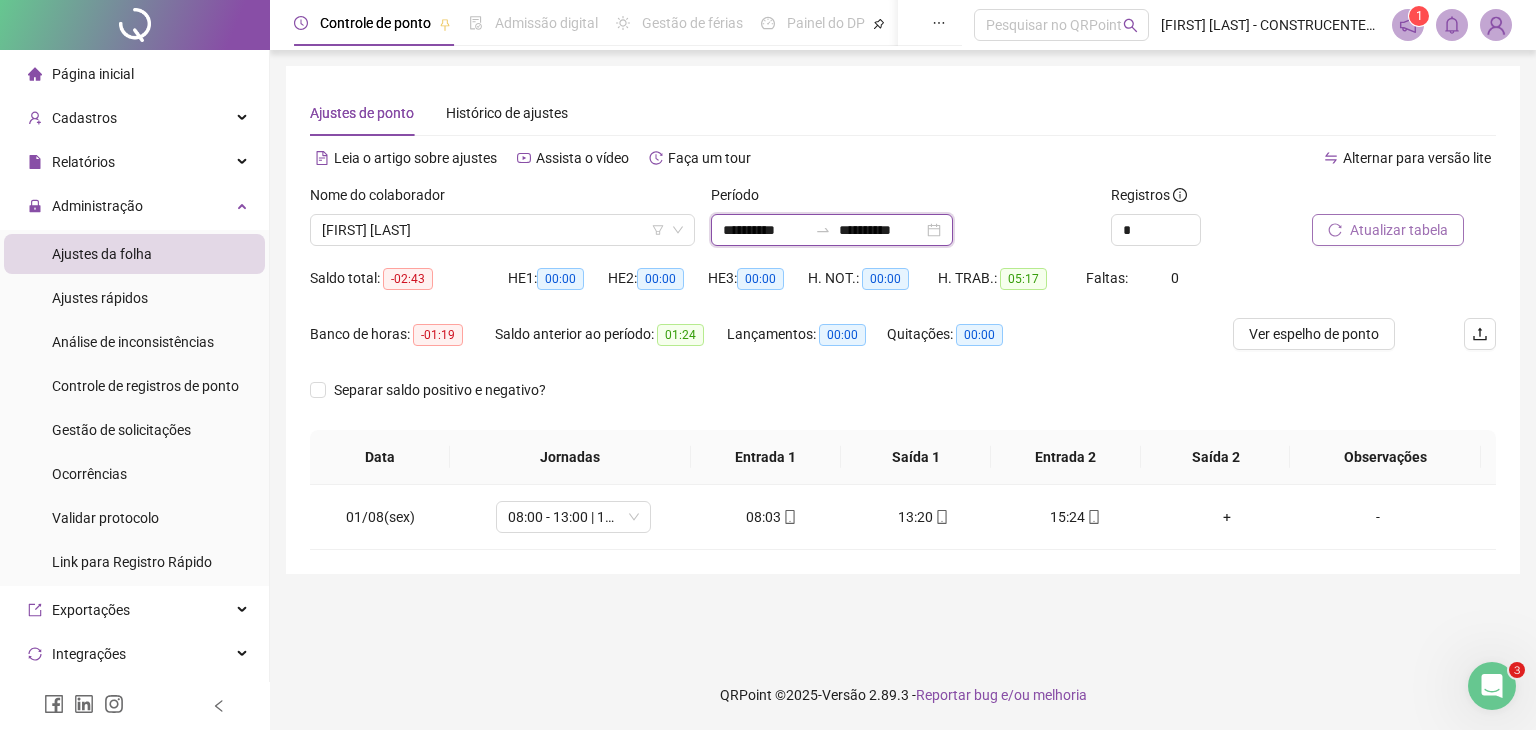 click on "**********" at bounding box center [765, 230] 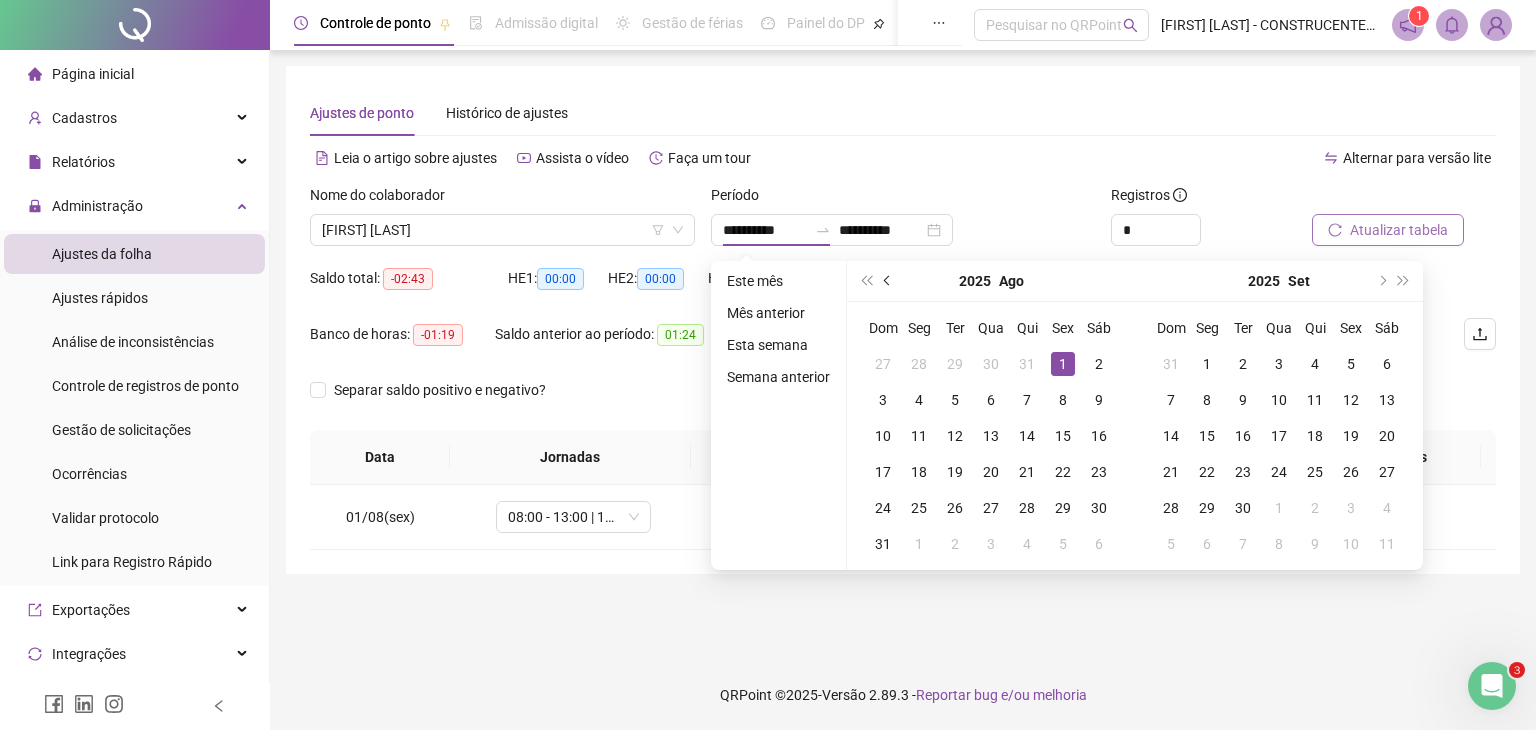 click at bounding box center (888, 281) 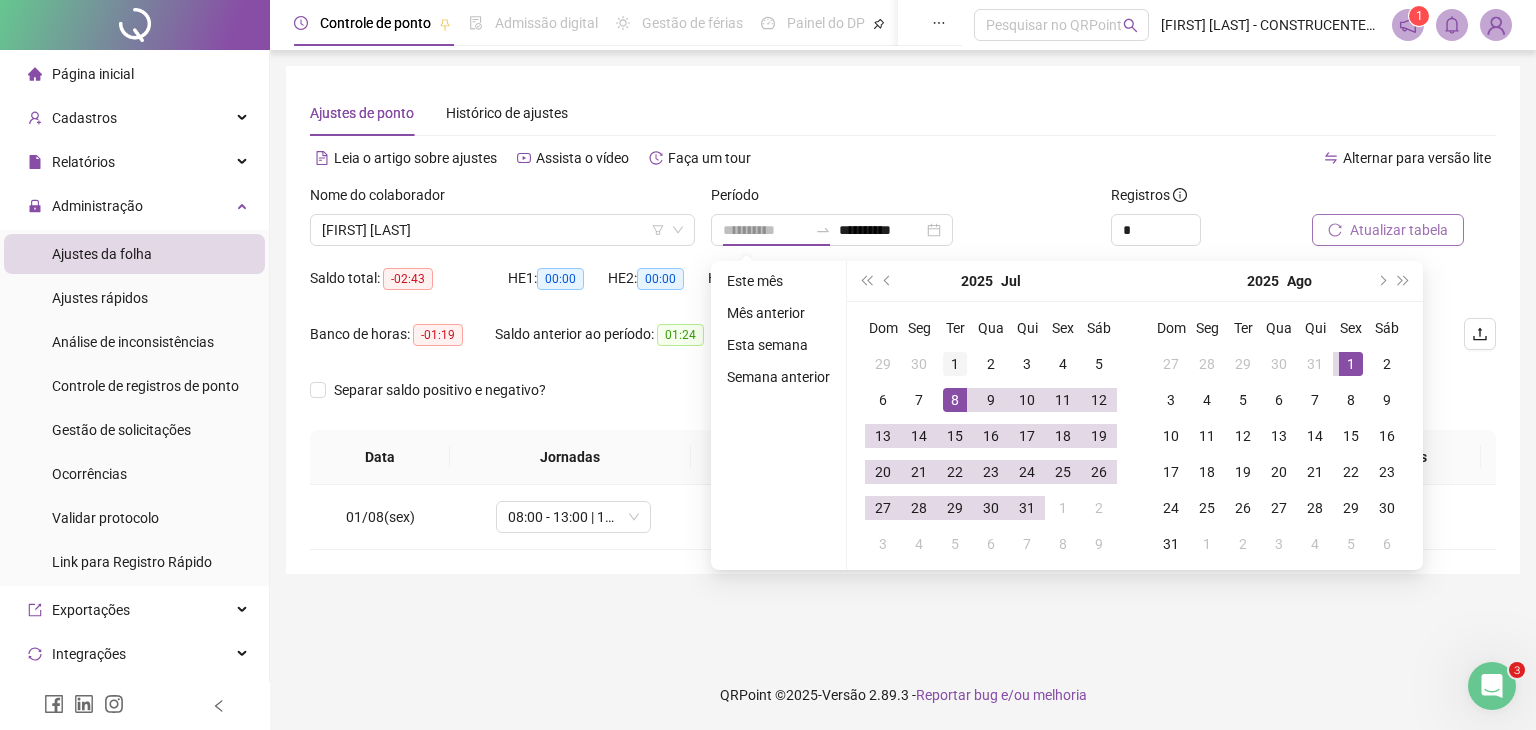 type on "**********" 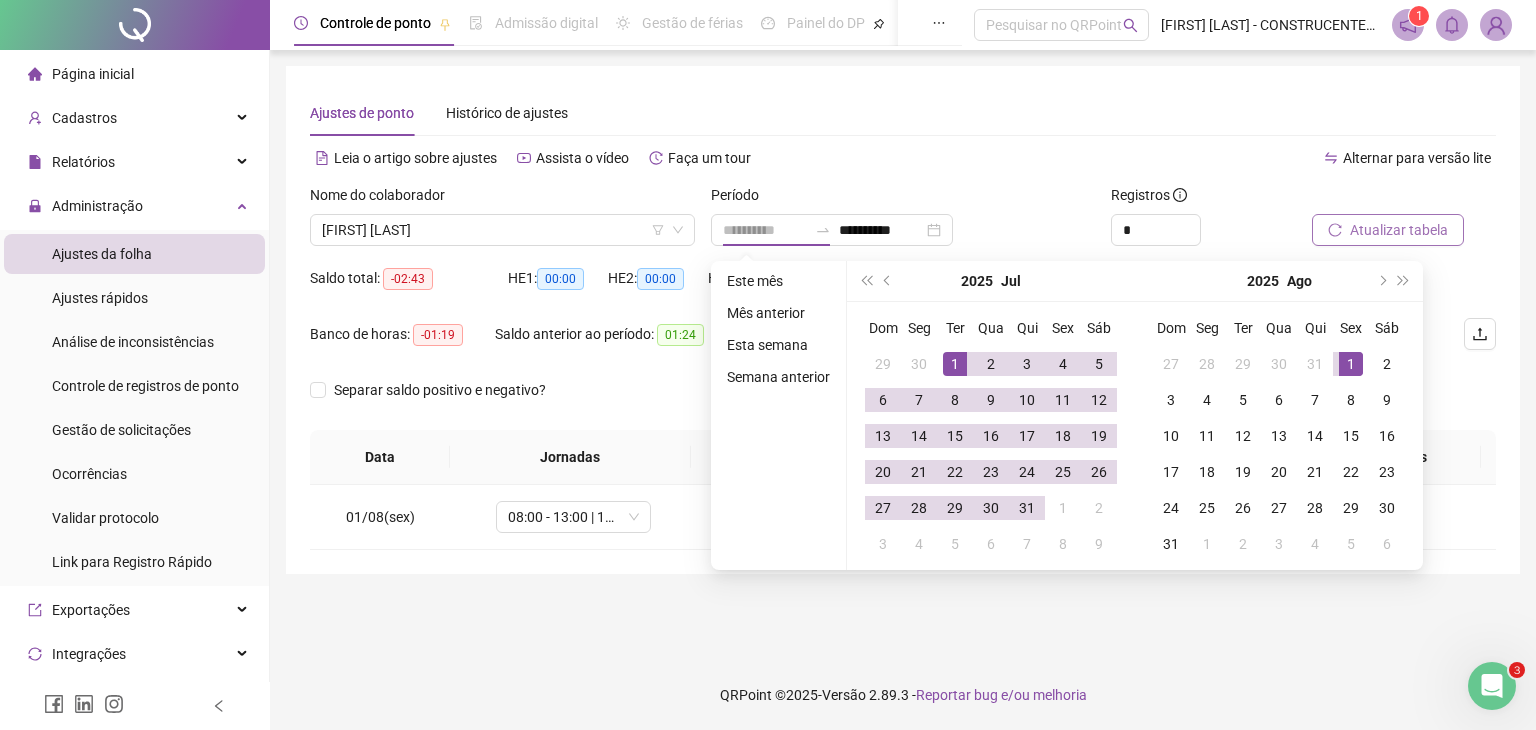 click on "1" at bounding box center [955, 364] 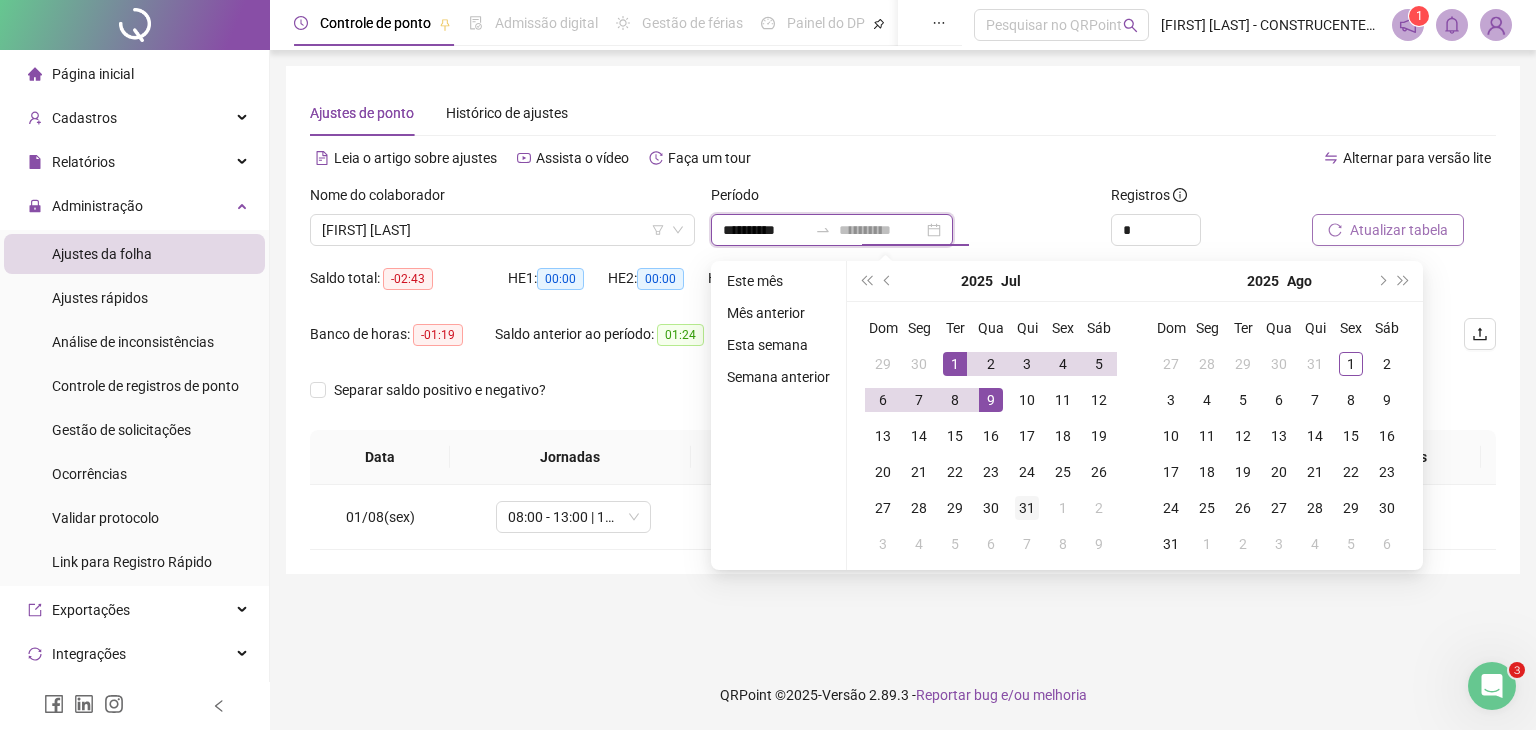 type on "**********" 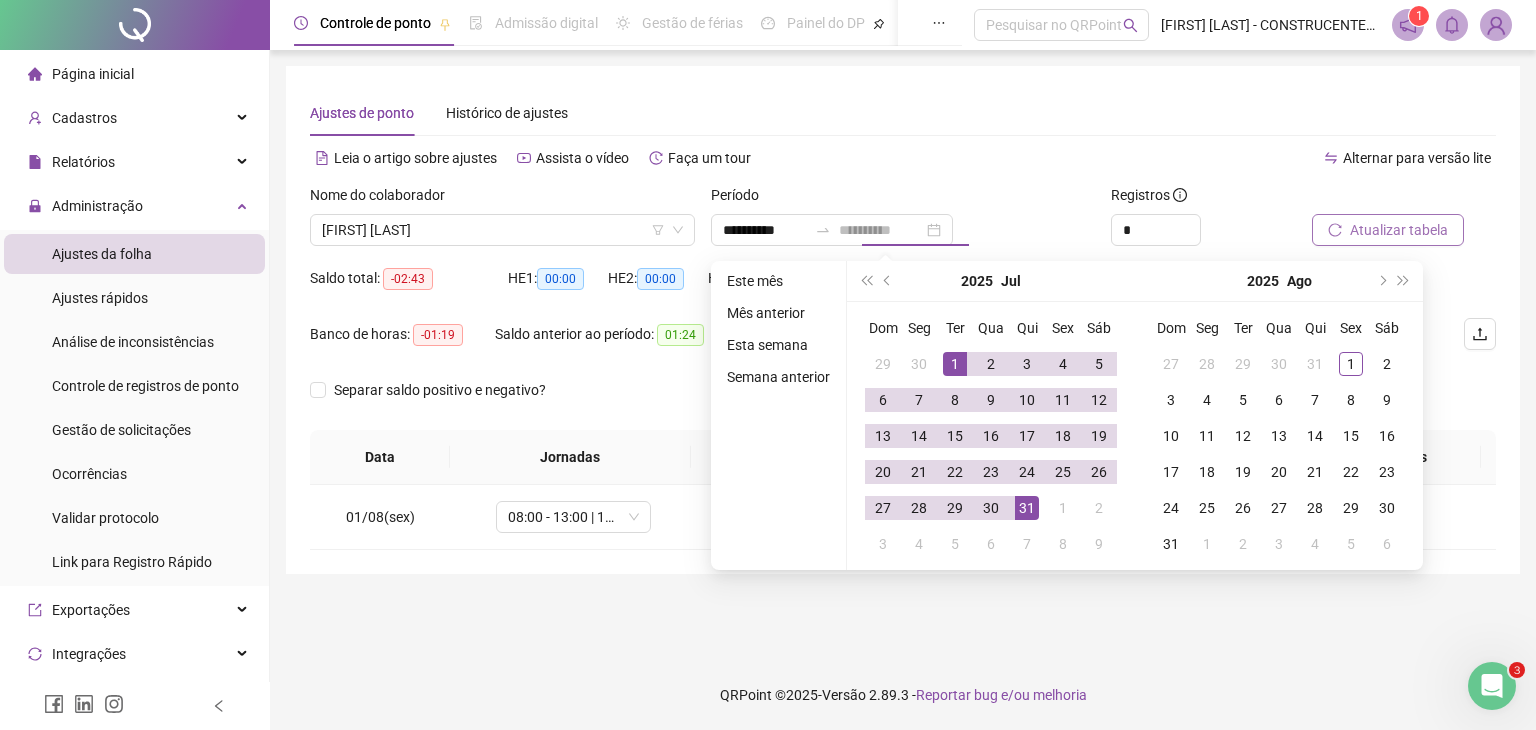 click on "31" at bounding box center (1027, 508) 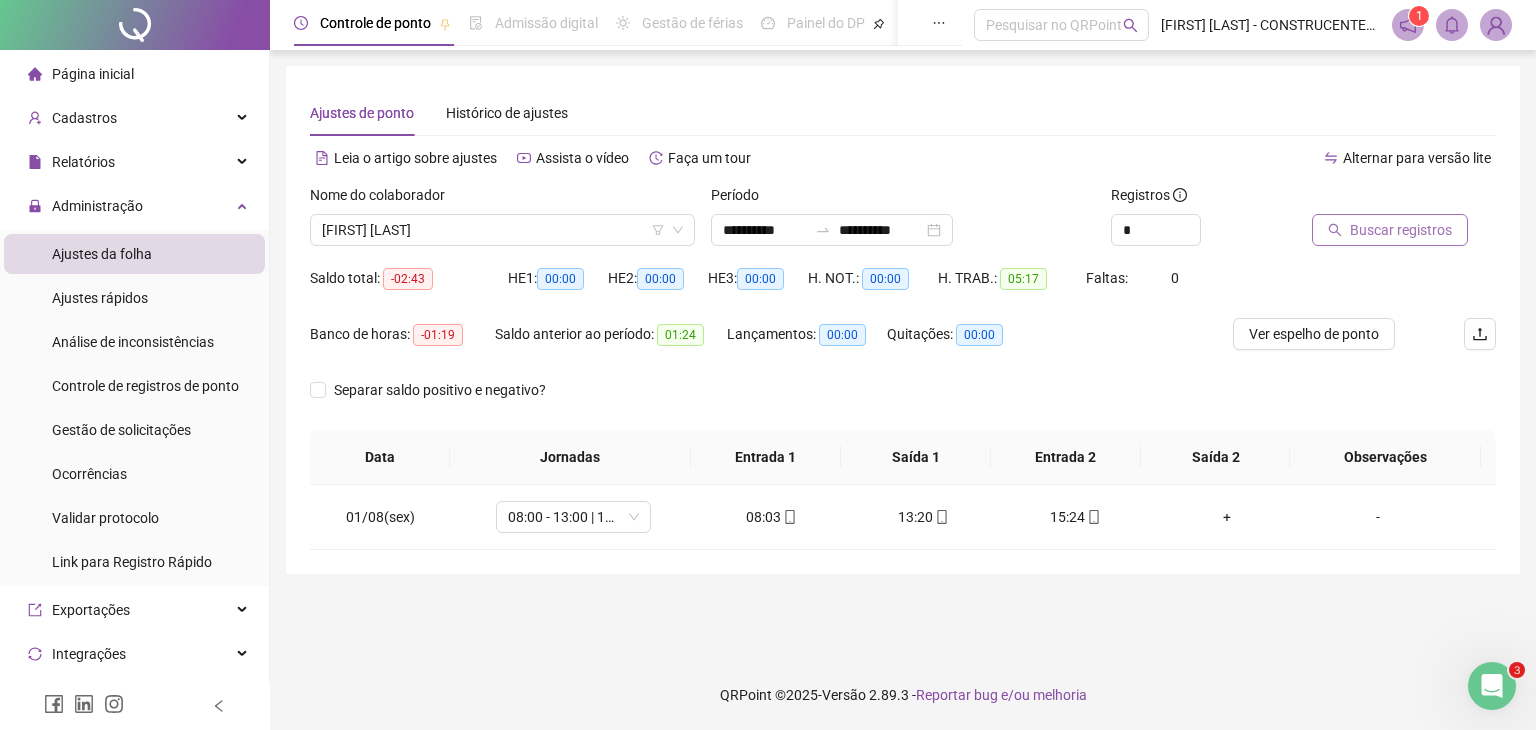 click on "Buscar registros" at bounding box center [1401, 230] 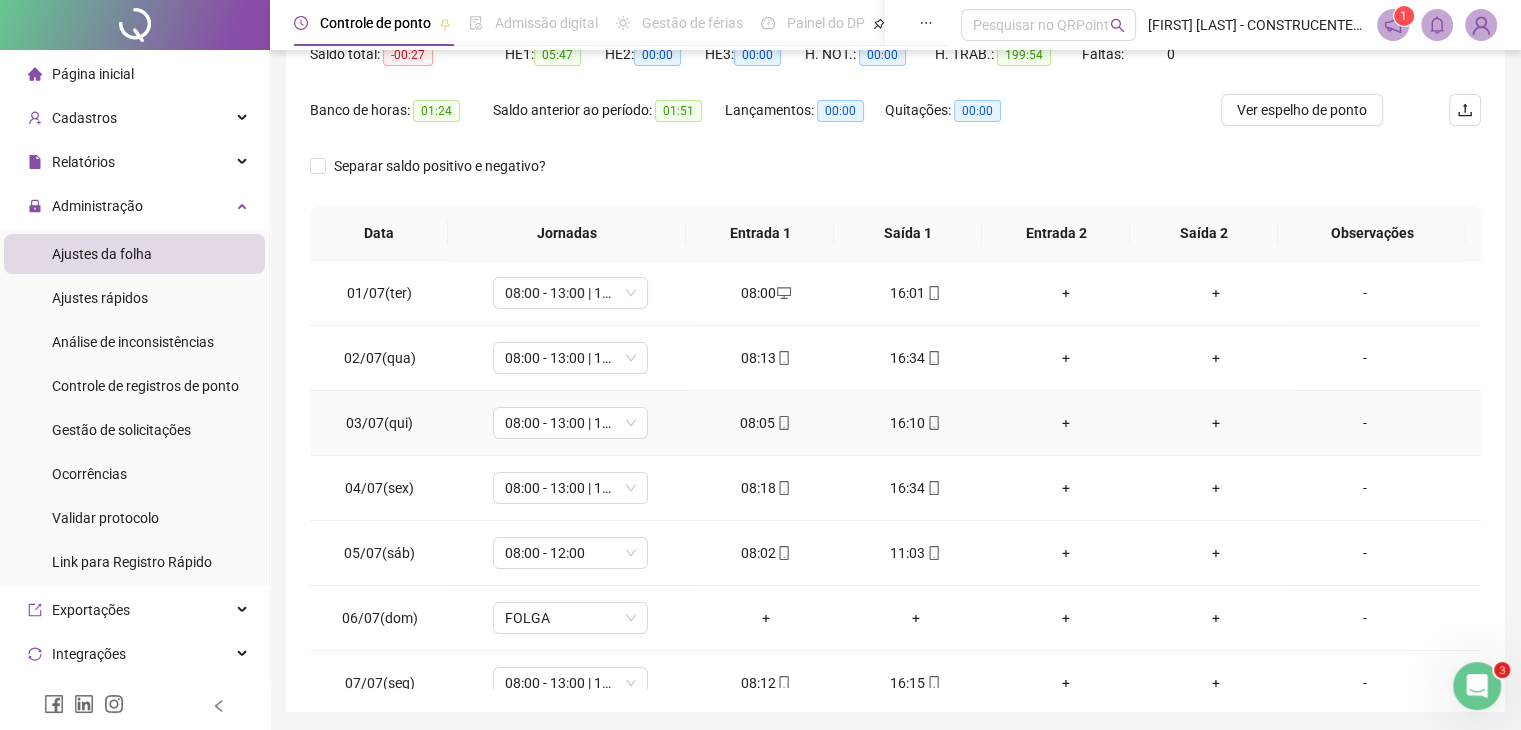 scroll, scrollTop: 292, scrollLeft: 0, axis: vertical 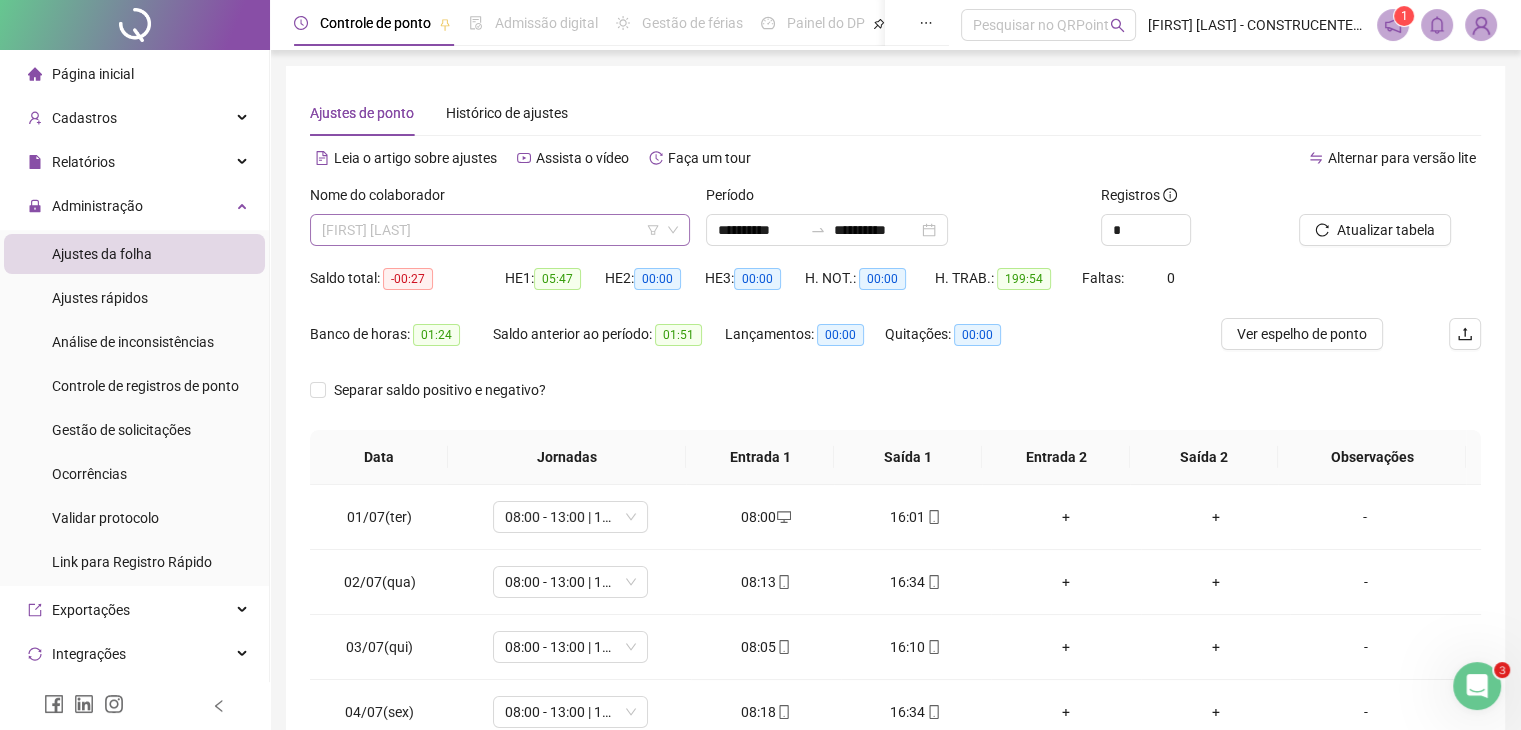click on "[FIRST] [LAST]" at bounding box center (500, 230) 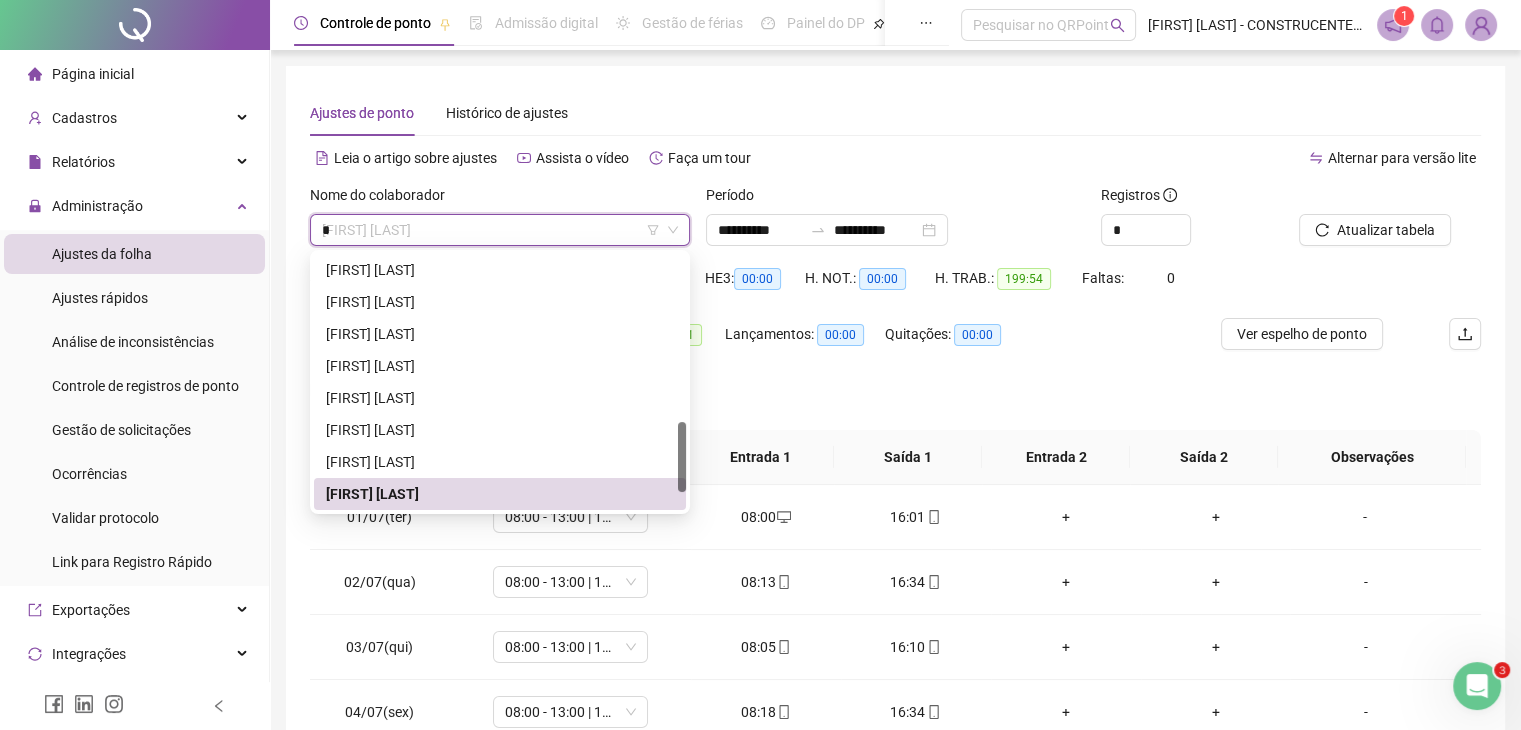 scroll, scrollTop: 0, scrollLeft: 0, axis: both 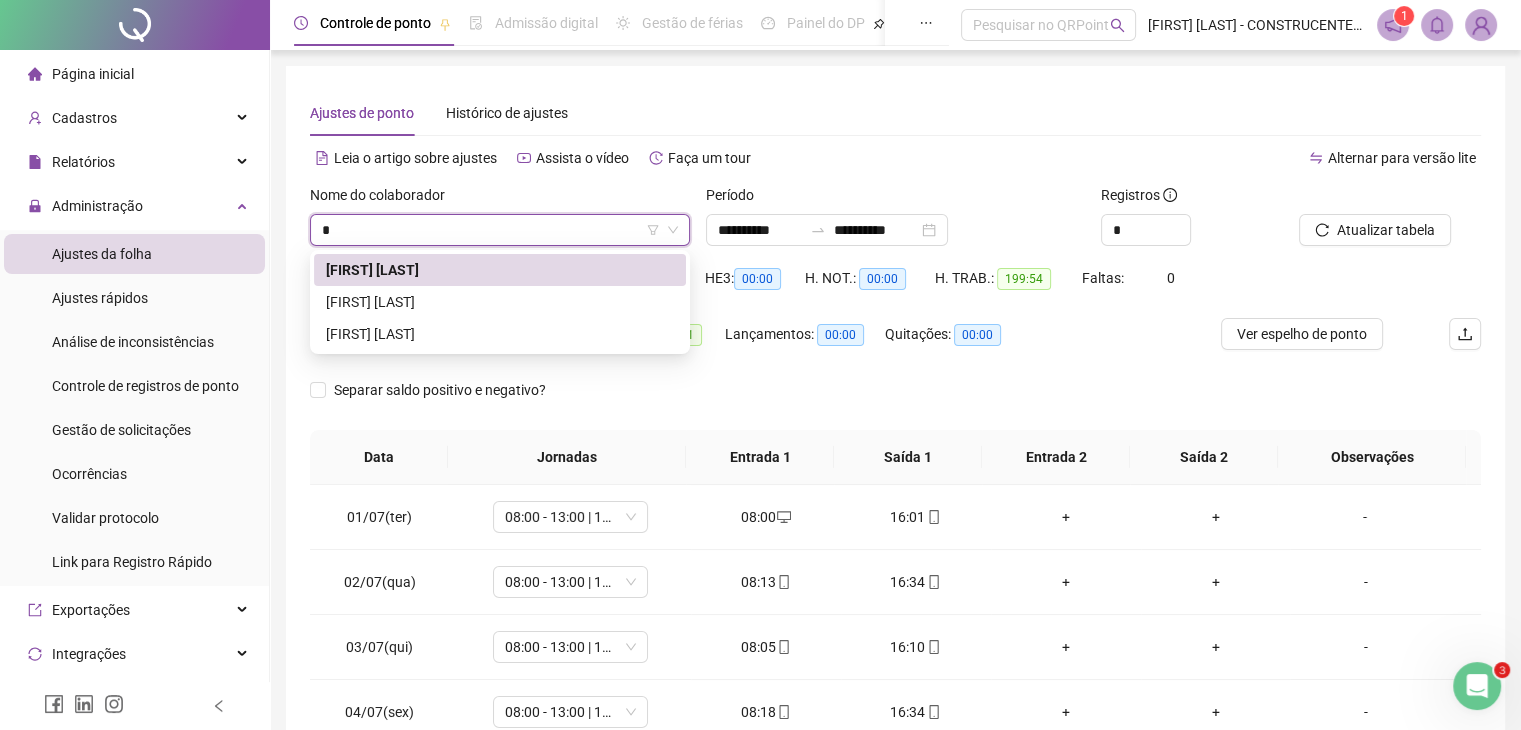 type on "**" 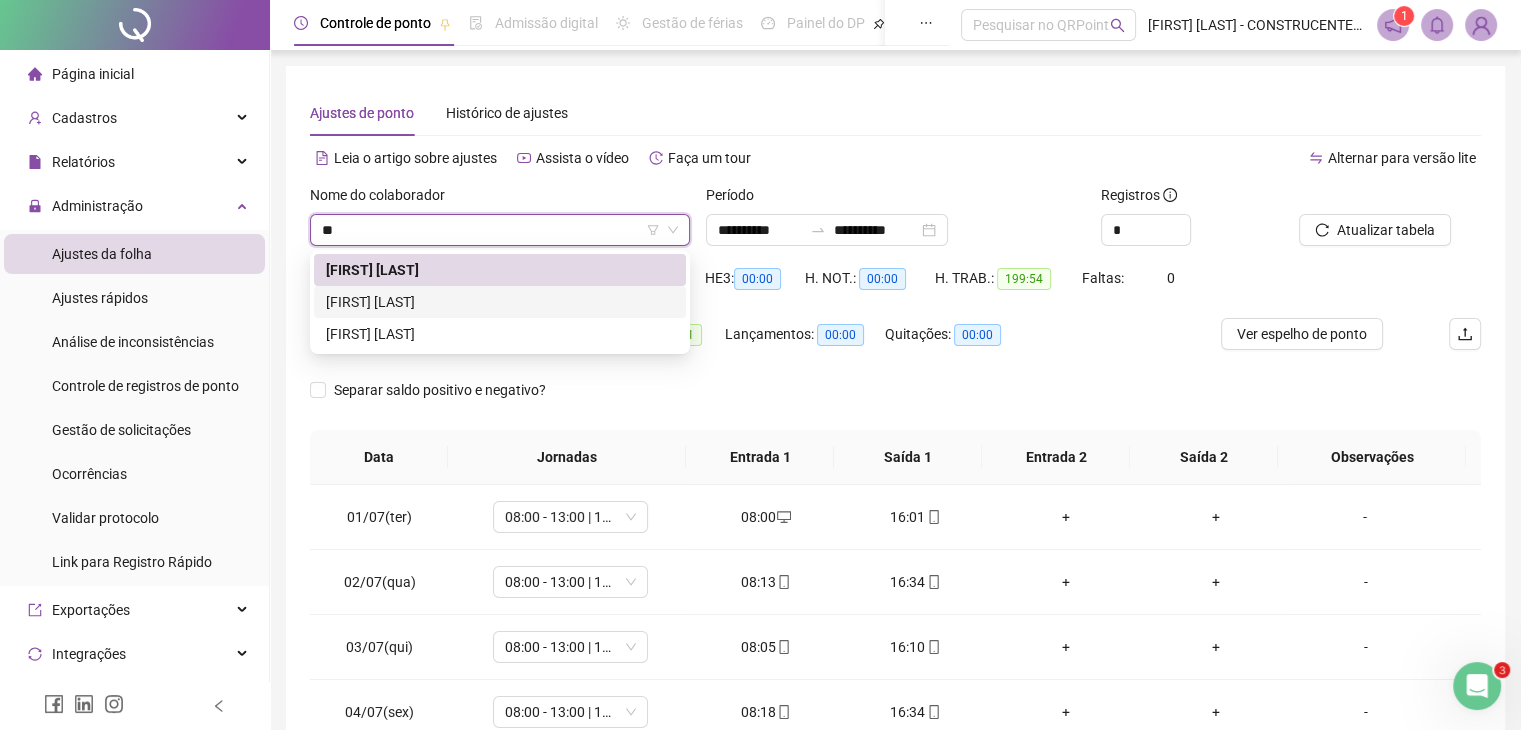 click on "[FIRST] [LAST]" at bounding box center [500, 302] 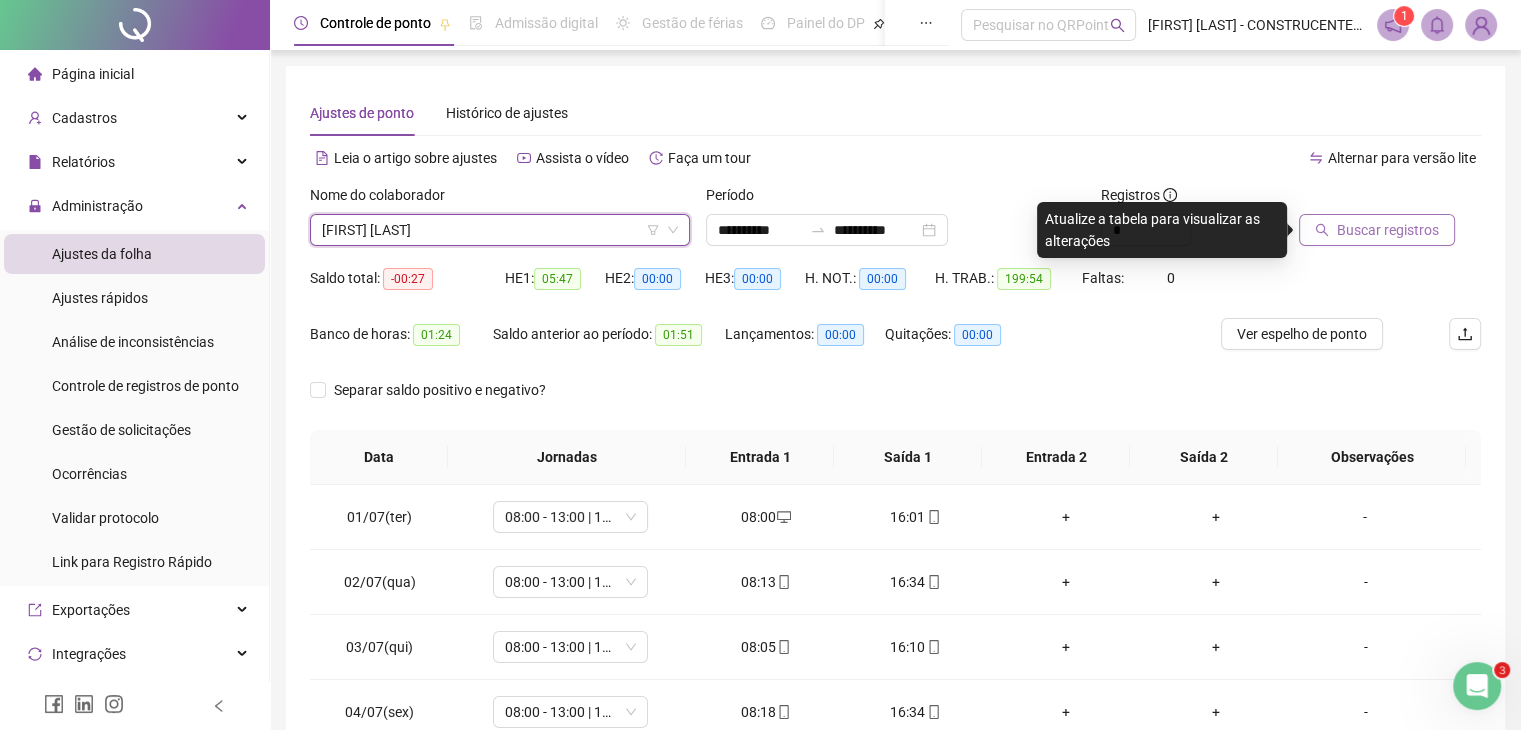 click on "Buscar registros" at bounding box center (1388, 230) 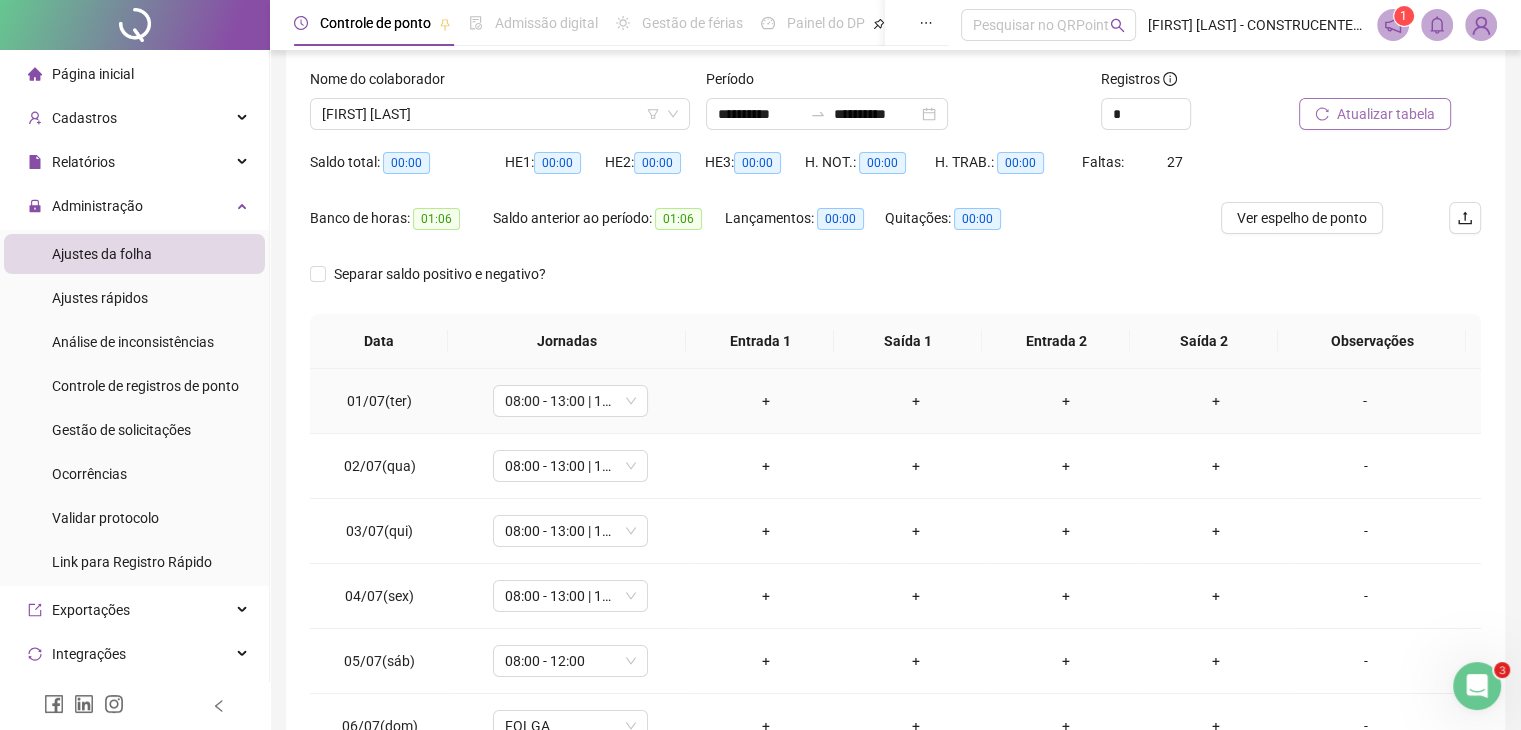 scroll, scrollTop: 292, scrollLeft: 0, axis: vertical 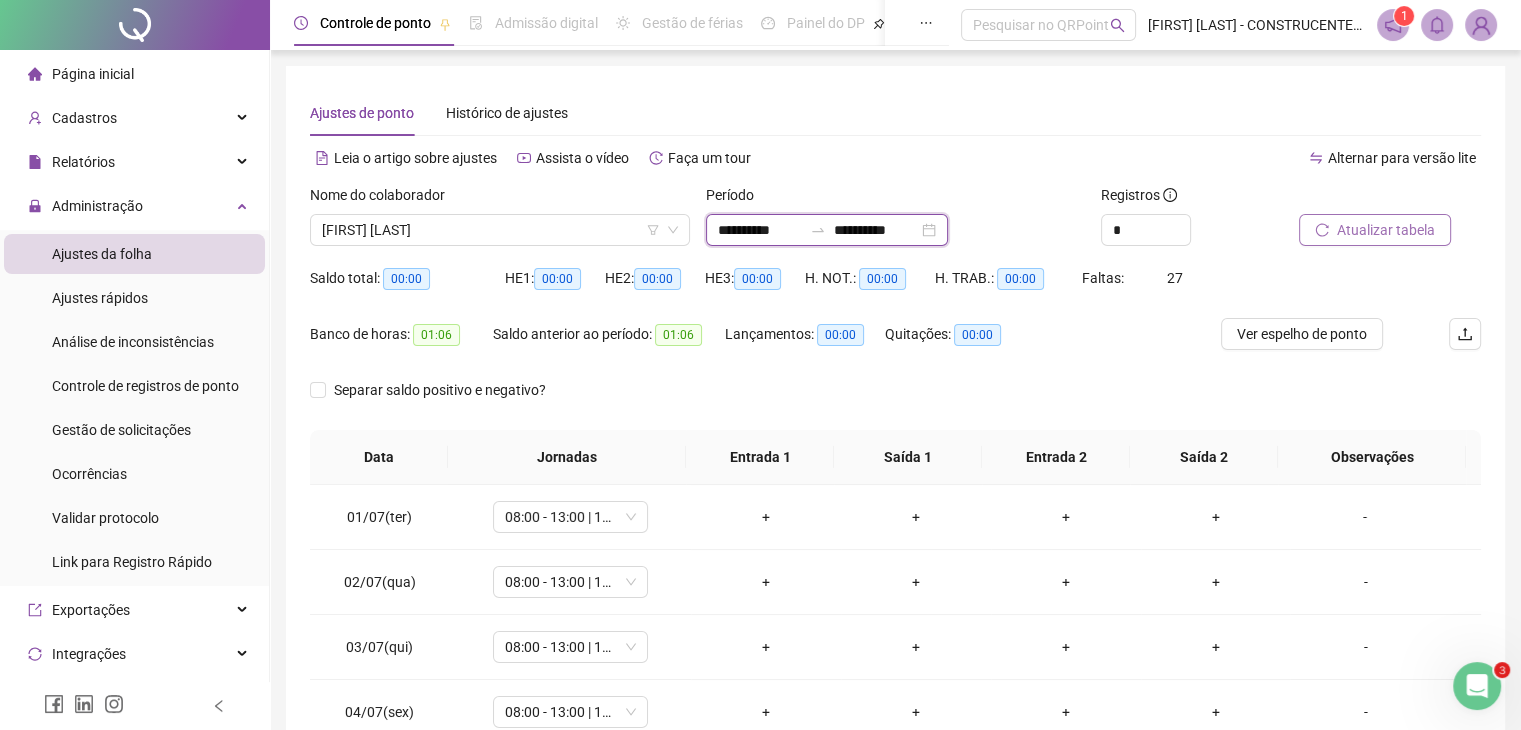 click on "**********" at bounding box center [760, 230] 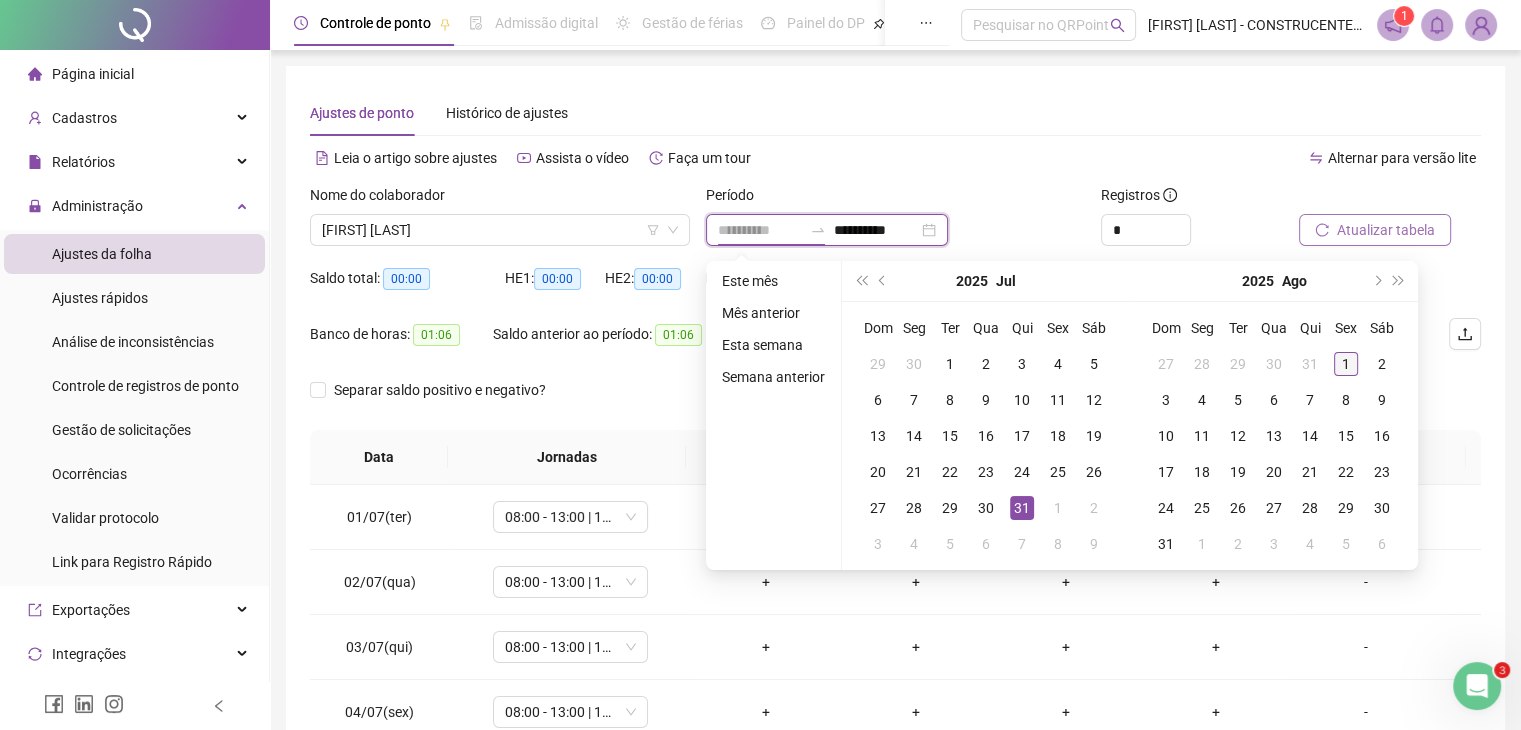 type on "**********" 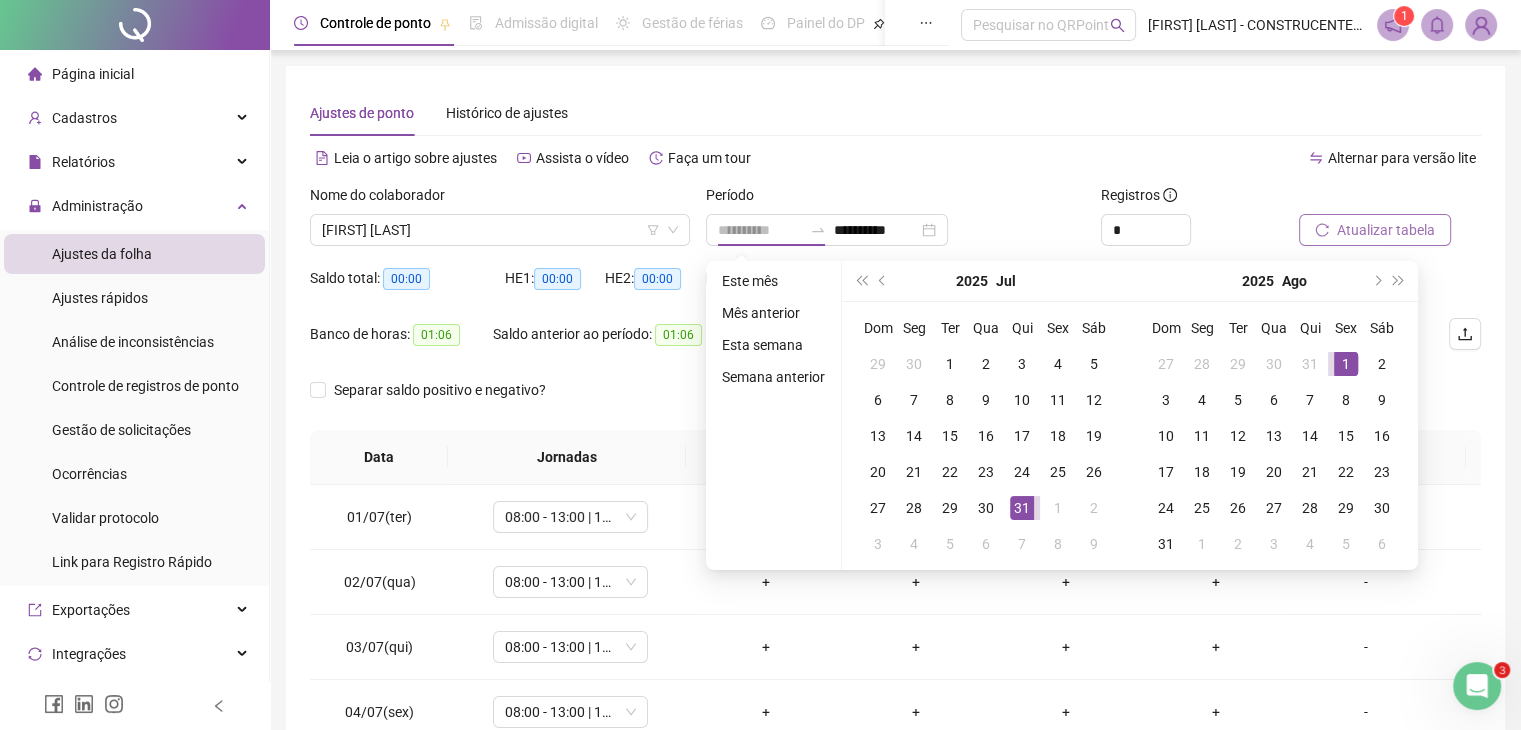 click on "1" at bounding box center (1346, 364) 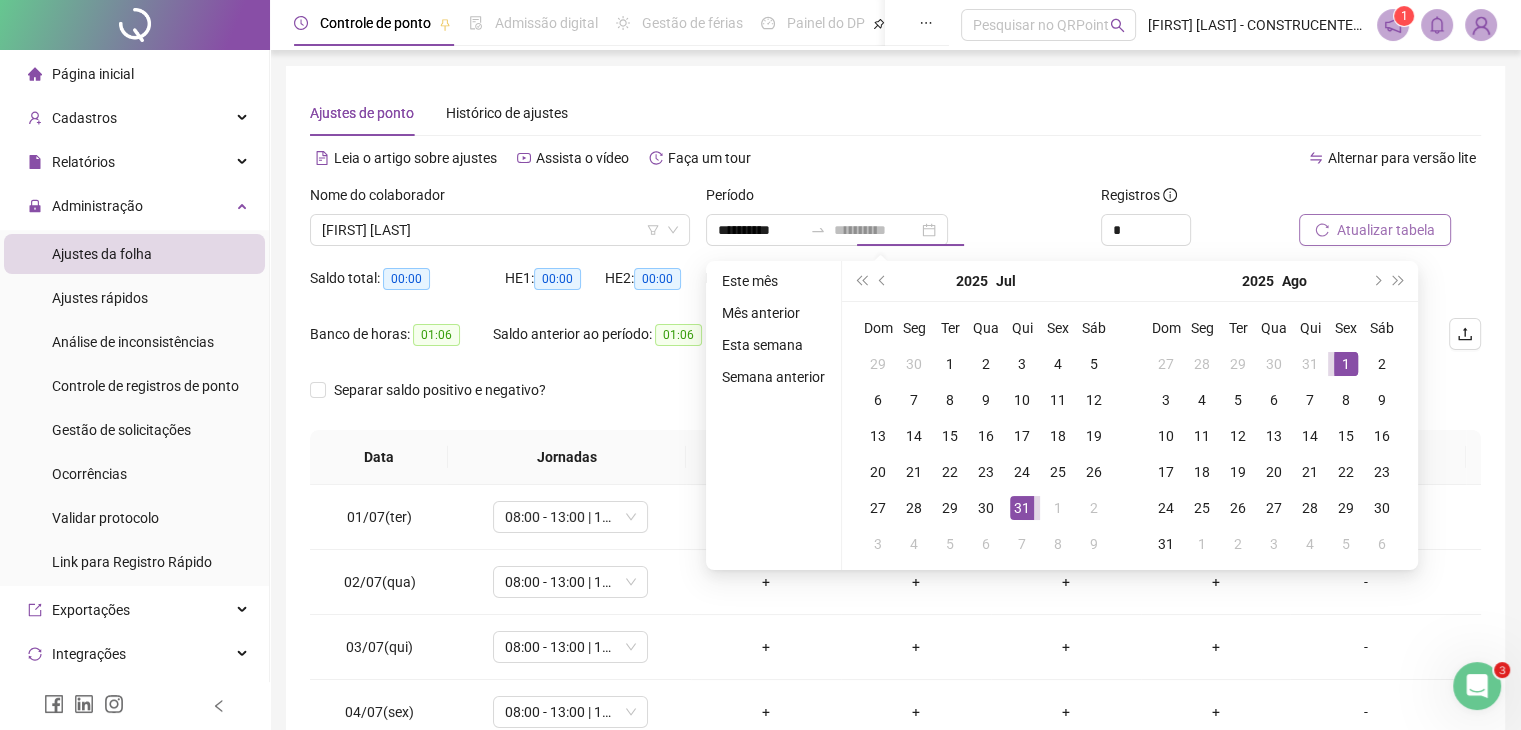 click on "1" at bounding box center (1346, 364) 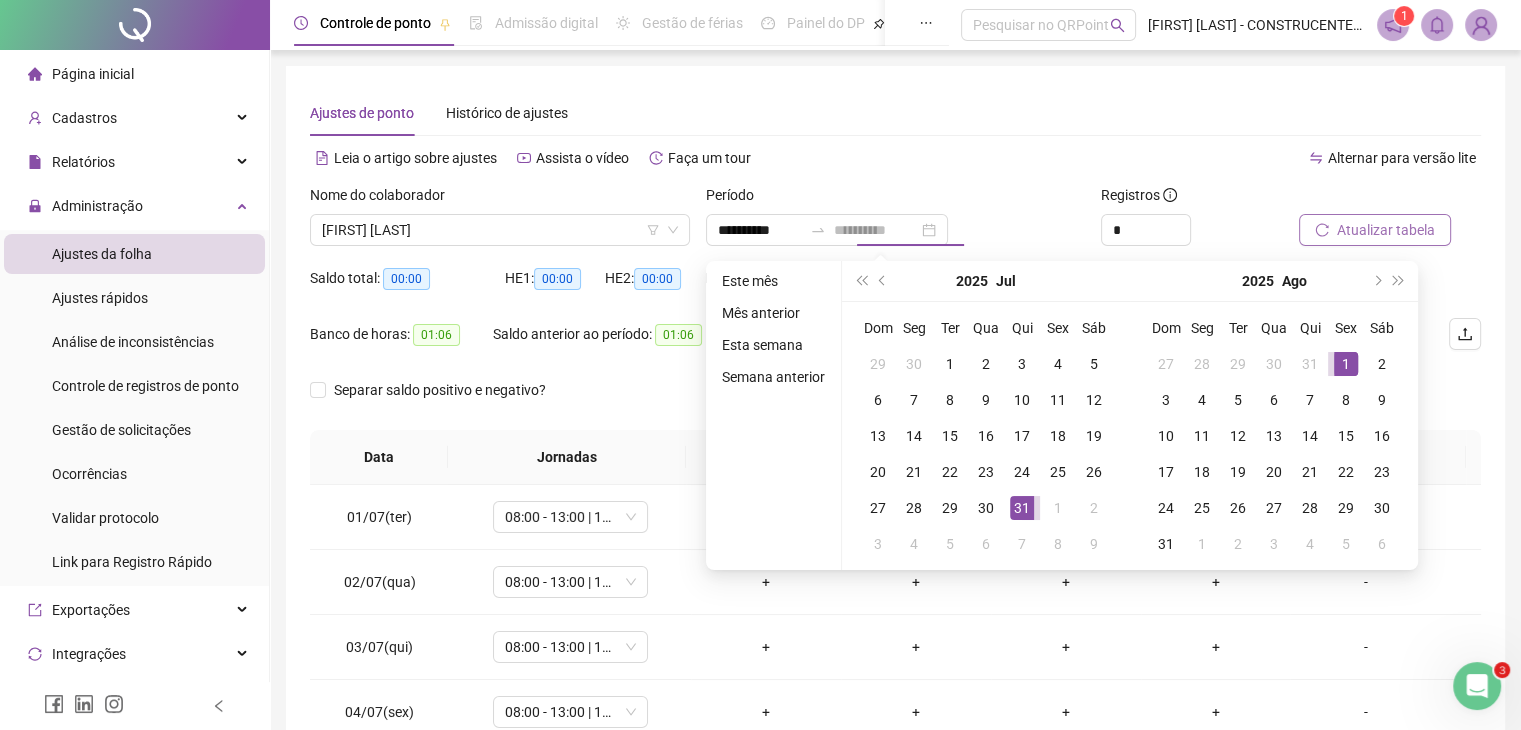 type on "**********" 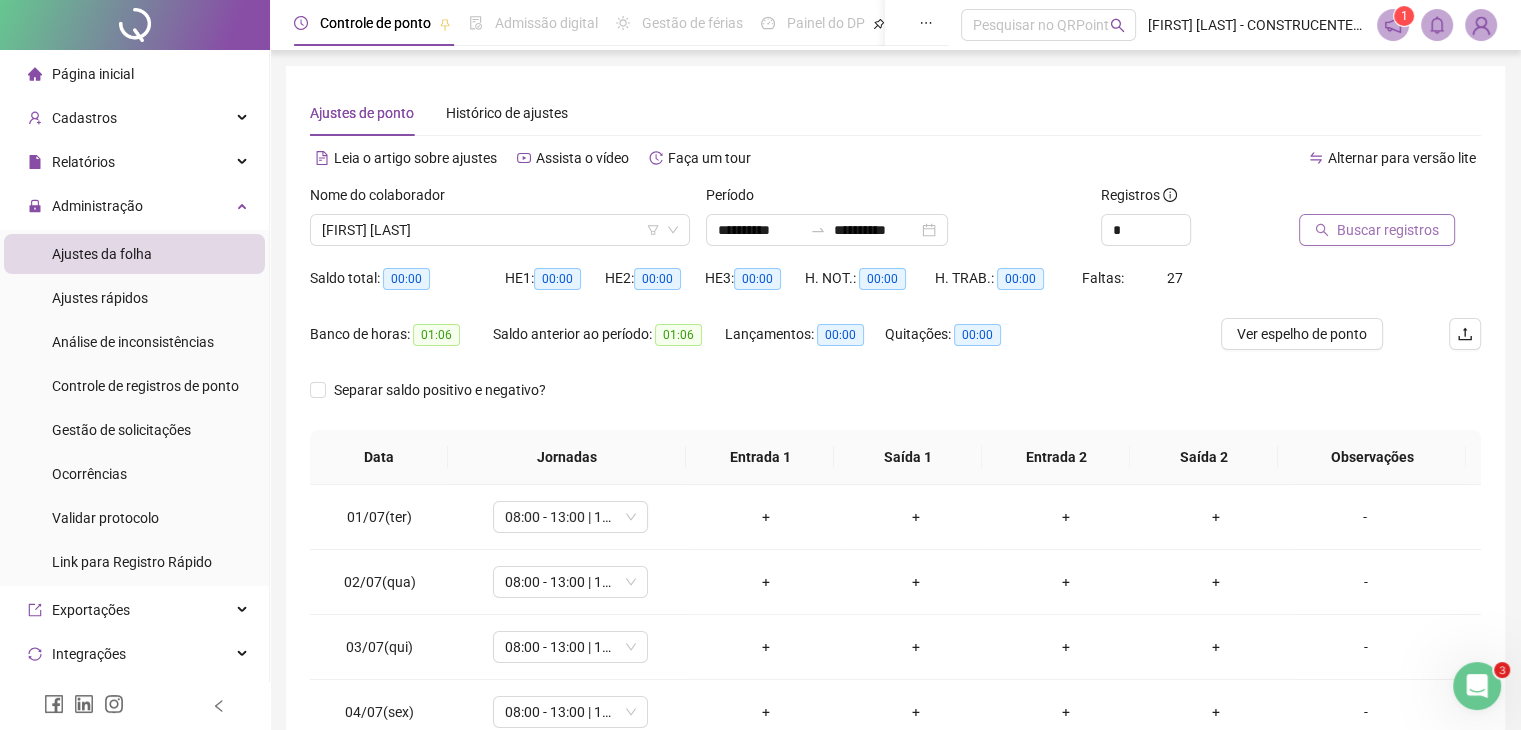 click on "Buscar registros" at bounding box center (1388, 230) 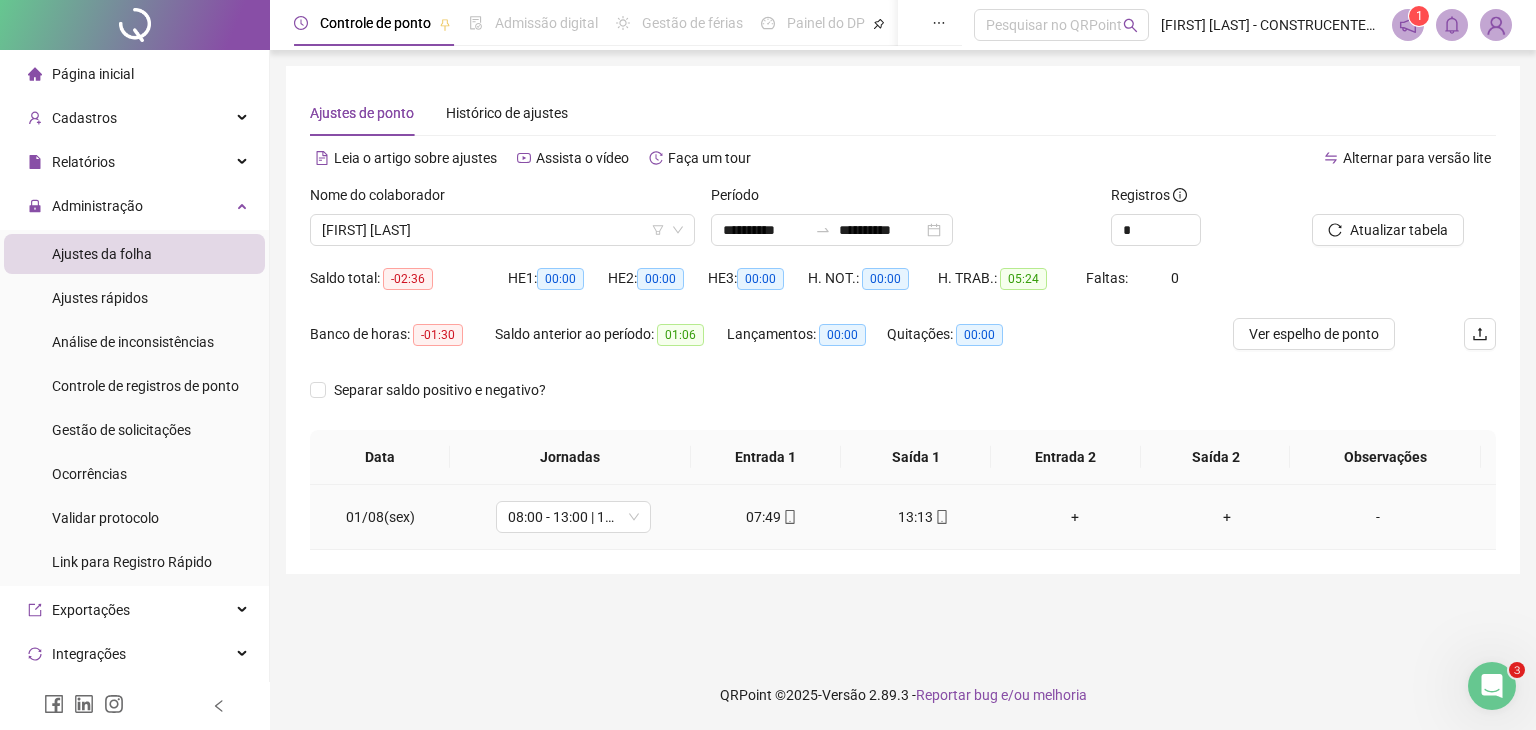 click on "+" at bounding box center [1075, 517] 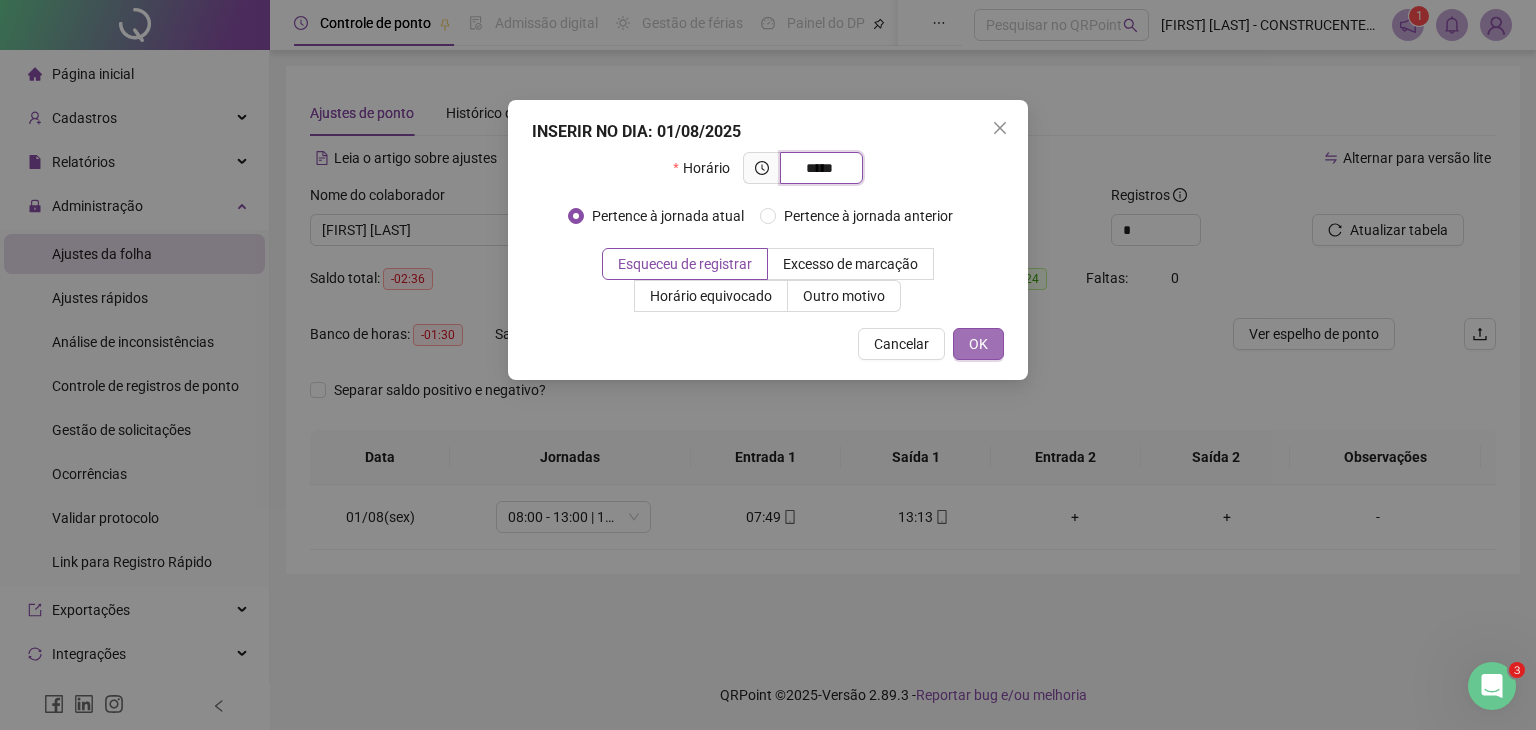 type on "*****" 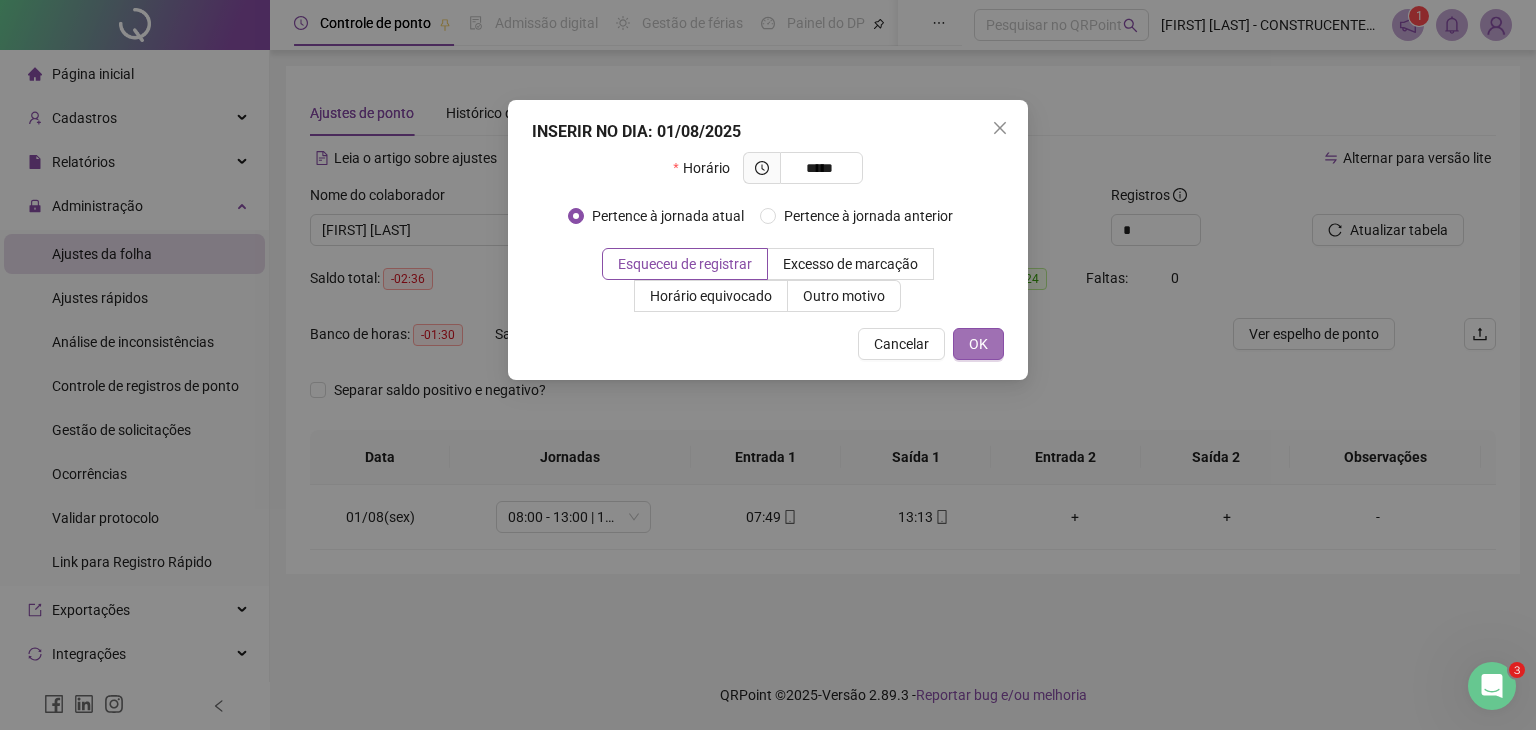 click on "OK" at bounding box center [978, 344] 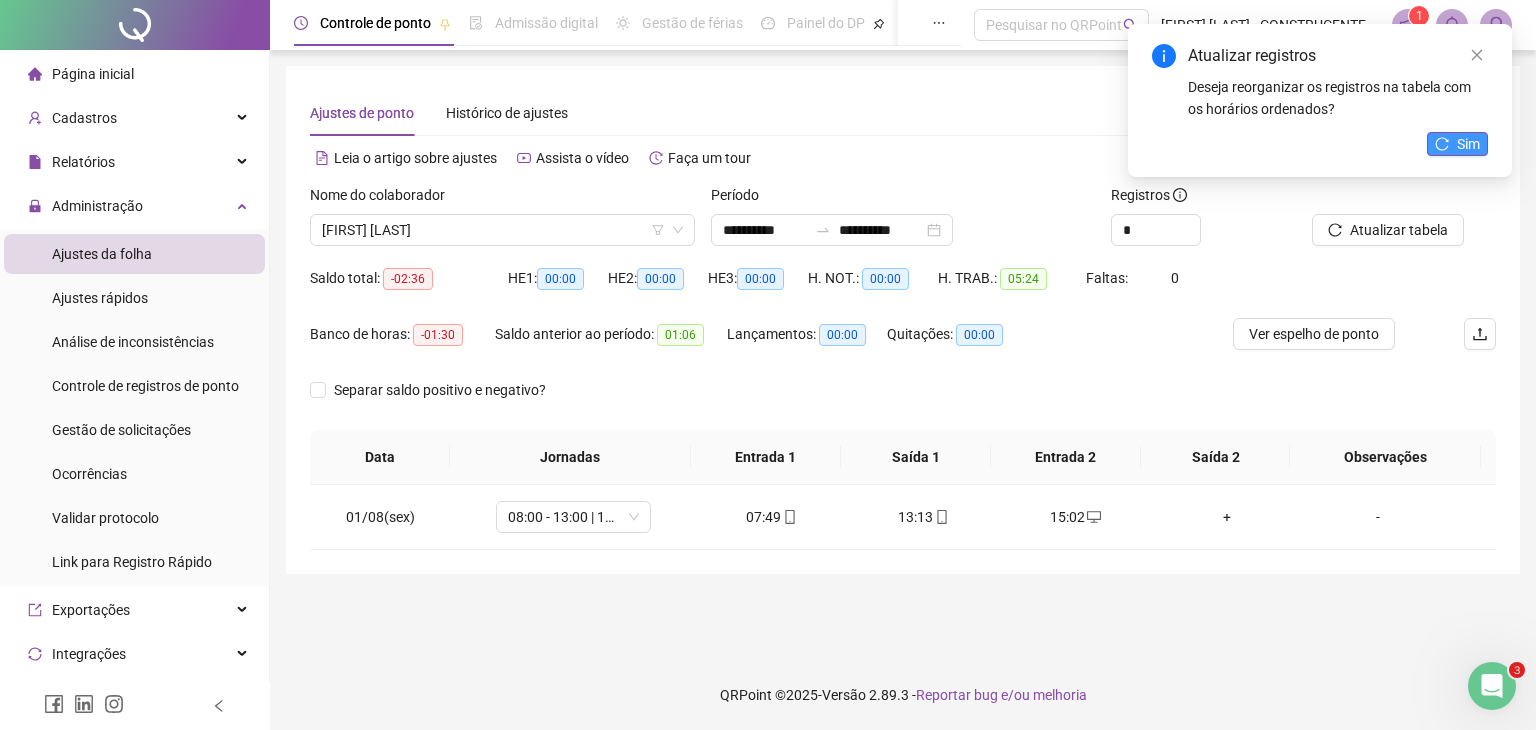 click on "Sim" at bounding box center [1457, 144] 